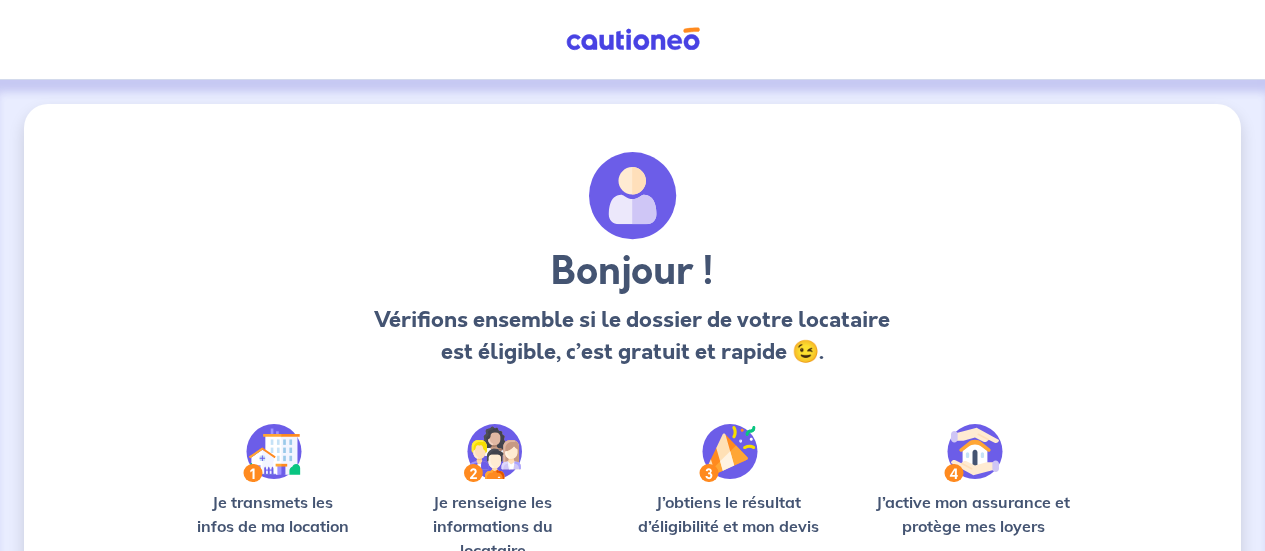 scroll, scrollTop: 0, scrollLeft: 0, axis: both 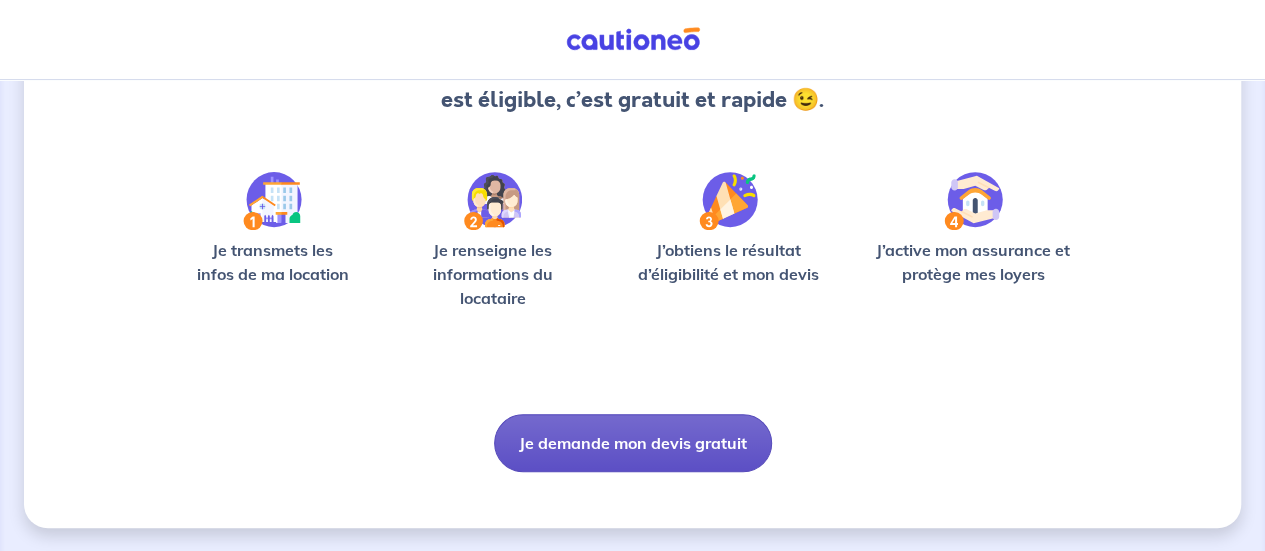 click on "Je demande mon devis gratuit" at bounding box center (633, 443) 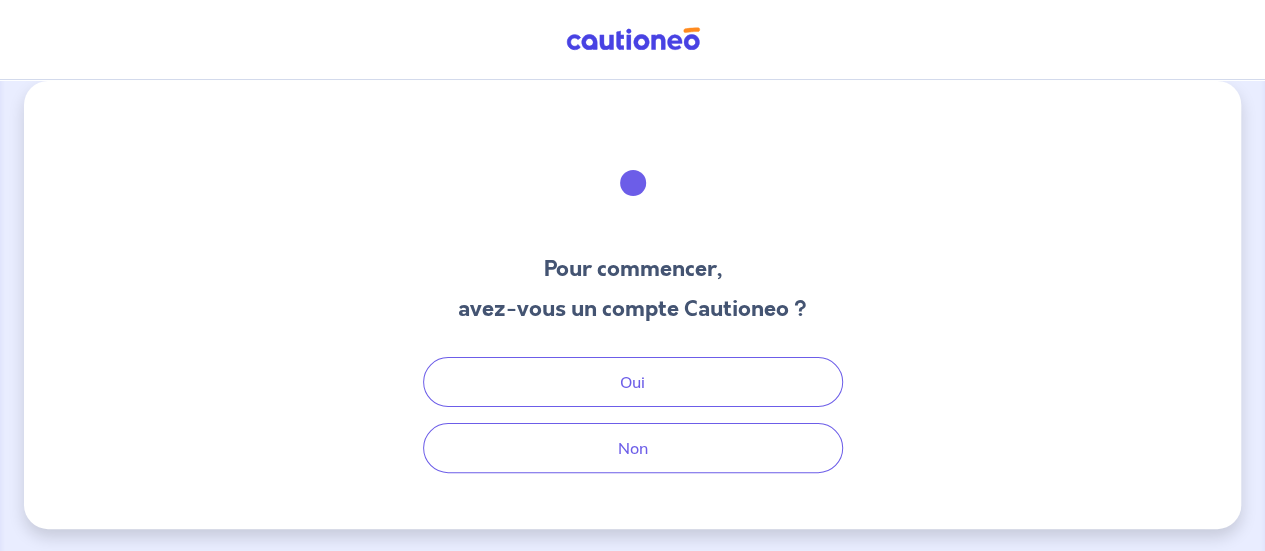 scroll, scrollTop: 0, scrollLeft: 0, axis: both 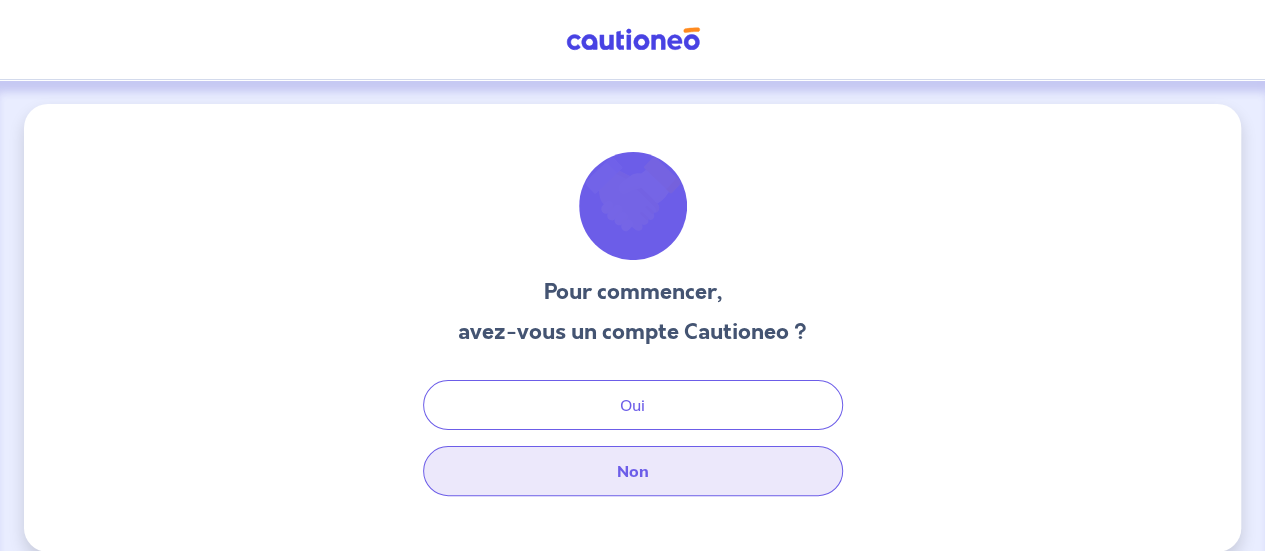 click on "Non" at bounding box center [633, 471] 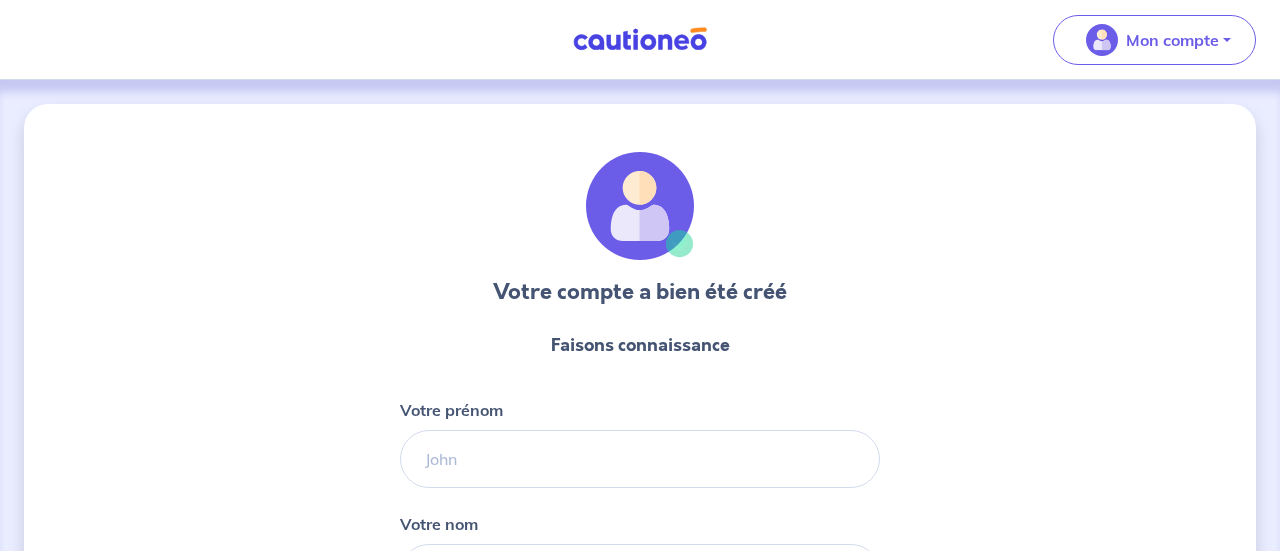 select on "FR" 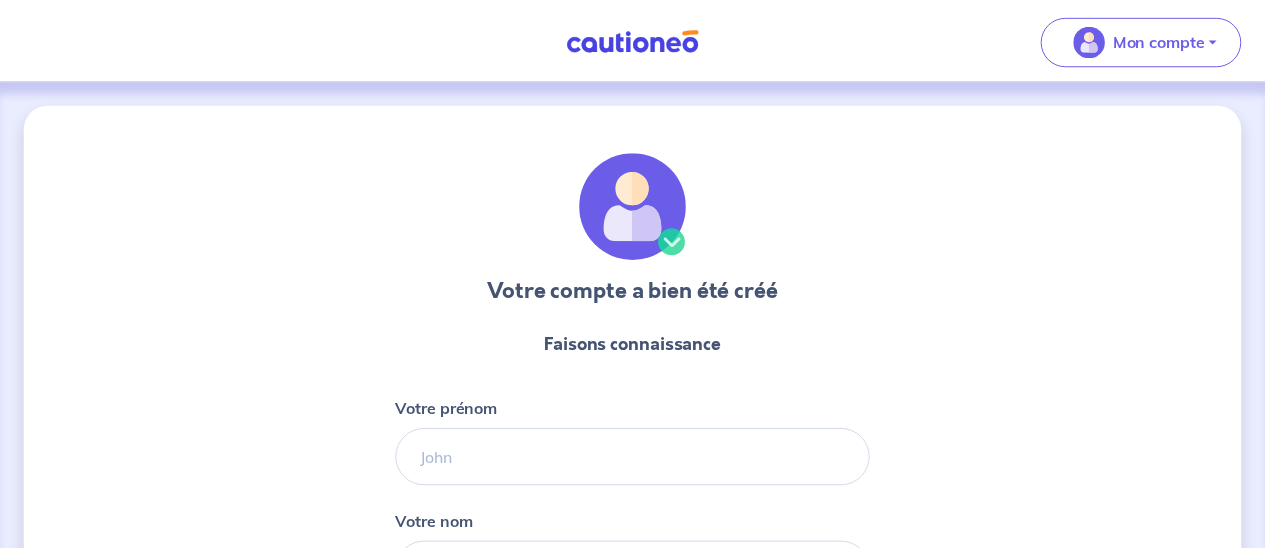 scroll, scrollTop: 0, scrollLeft: 0, axis: both 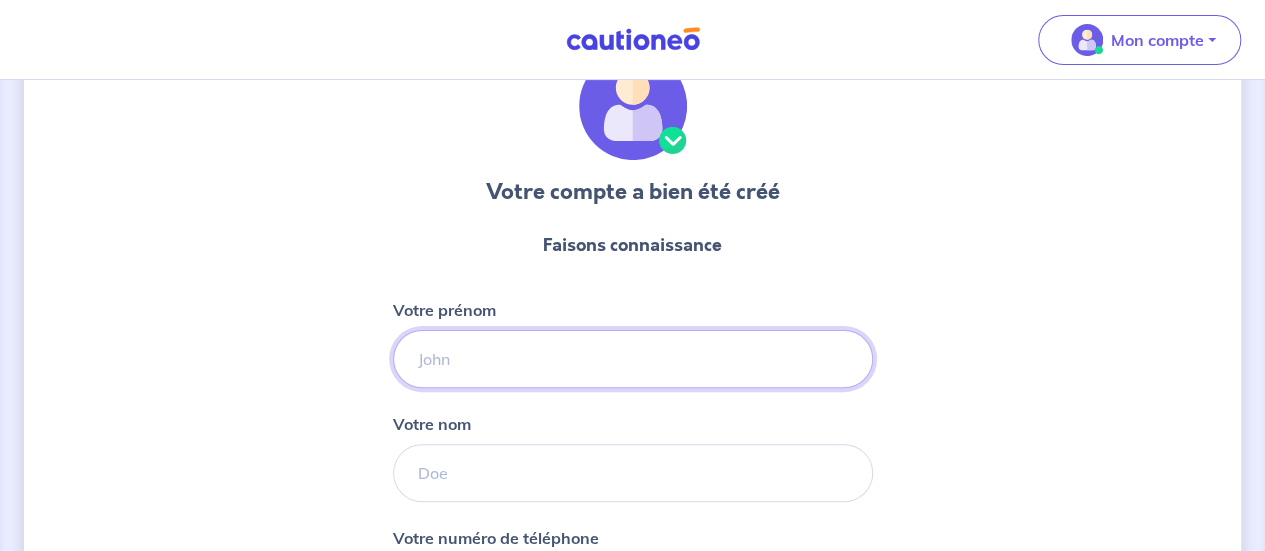 click on "Votre prénom" at bounding box center (633, 359) 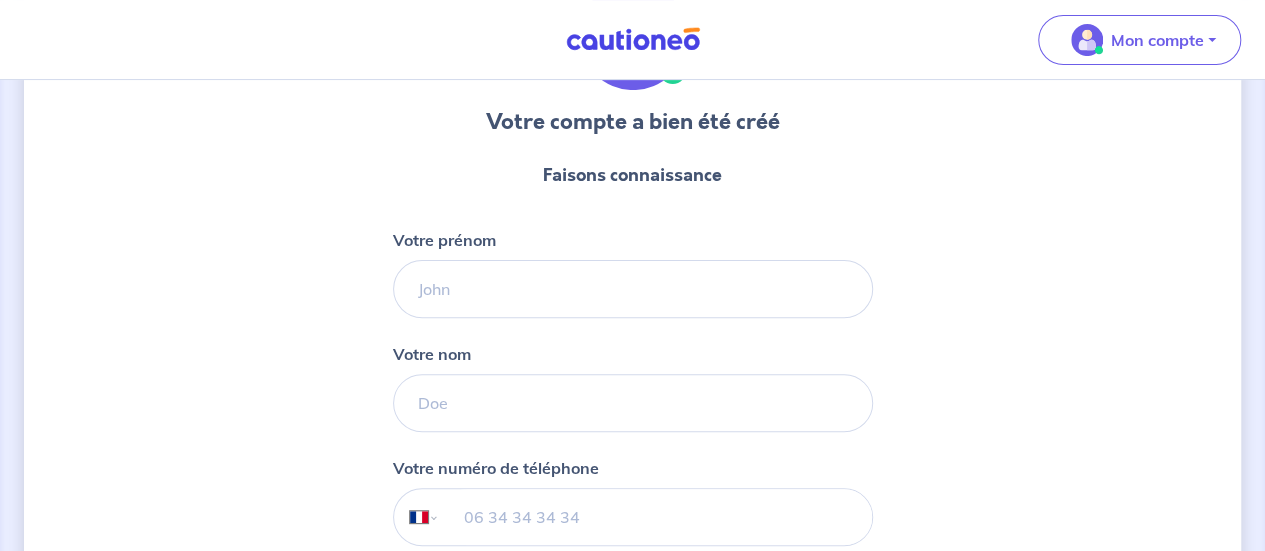 scroll, scrollTop: 200, scrollLeft: 0, axis: vertical 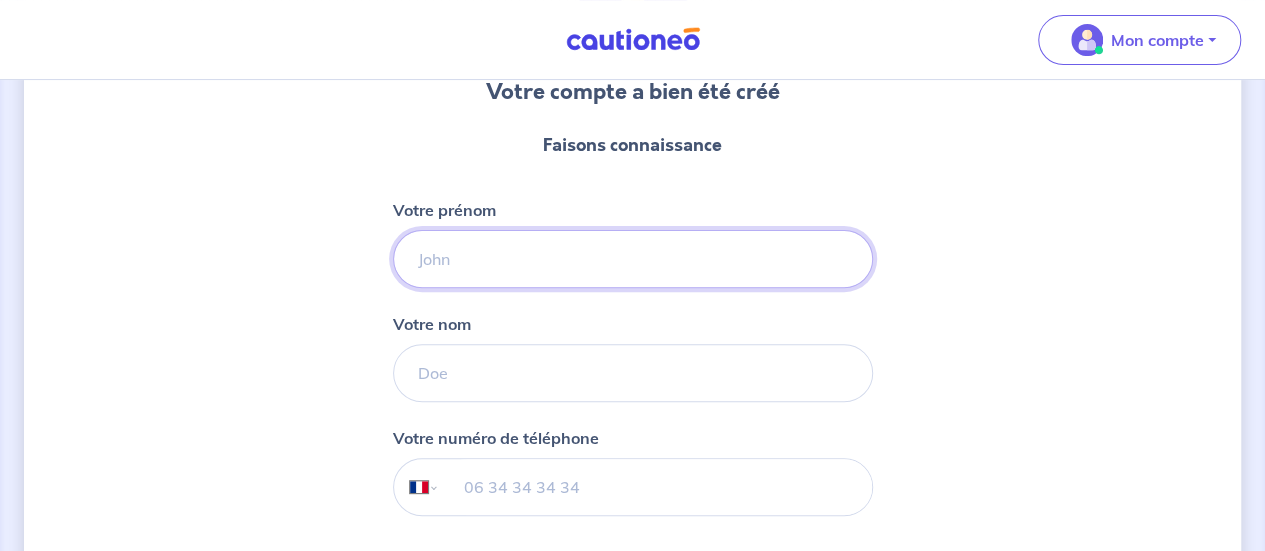 click on "Votre prénom" at bounding box center (633, 259) 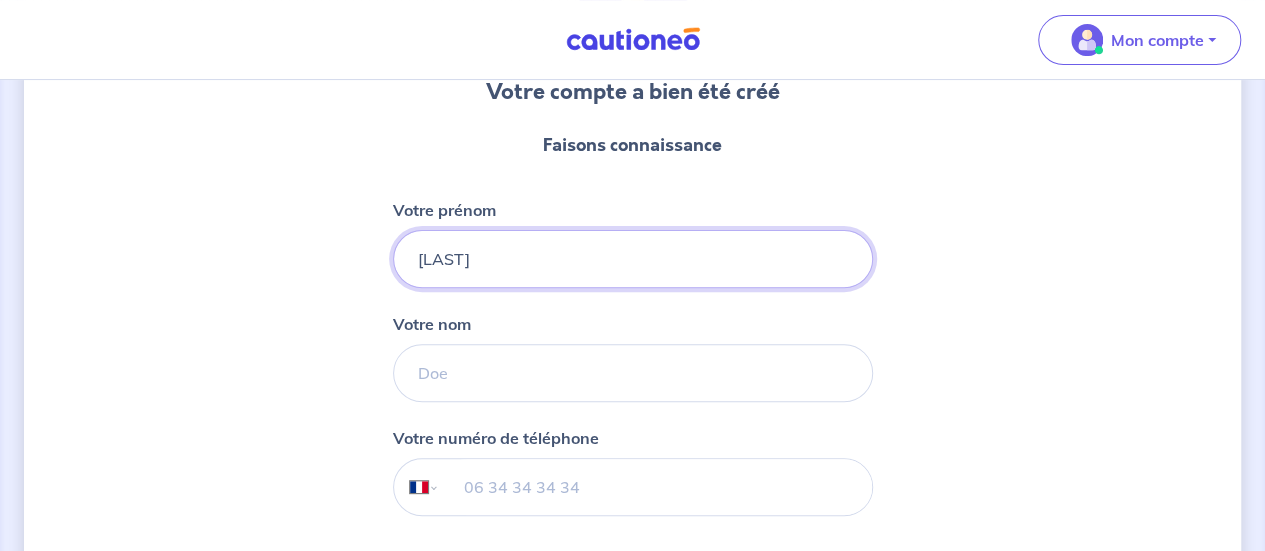 type on "[LAST]" 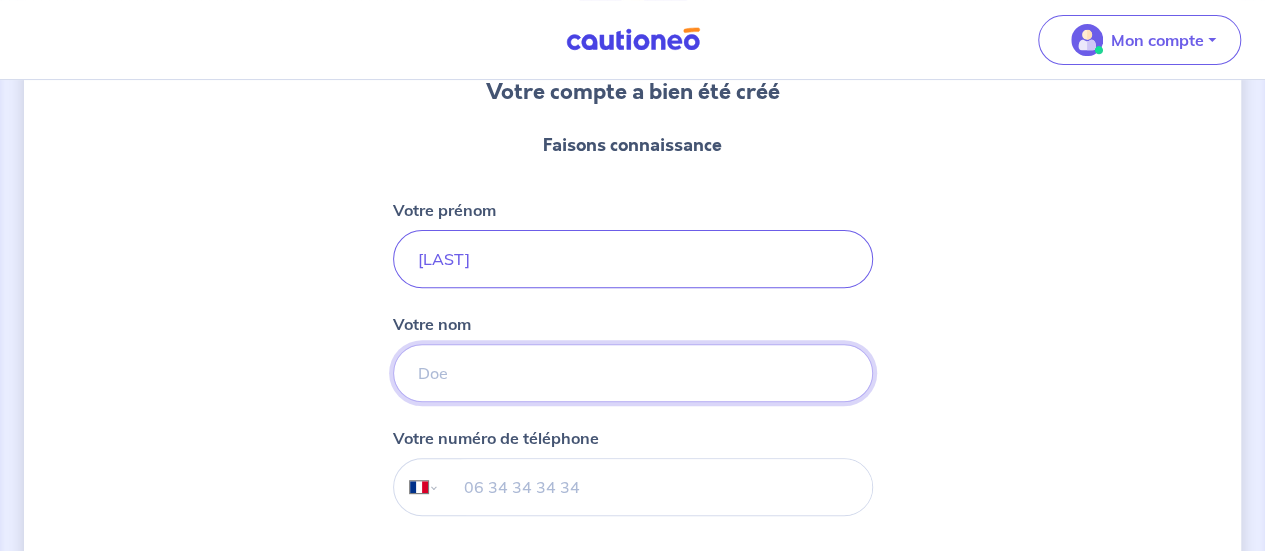 click on "Votre nom" at bounding box center (633, 373) 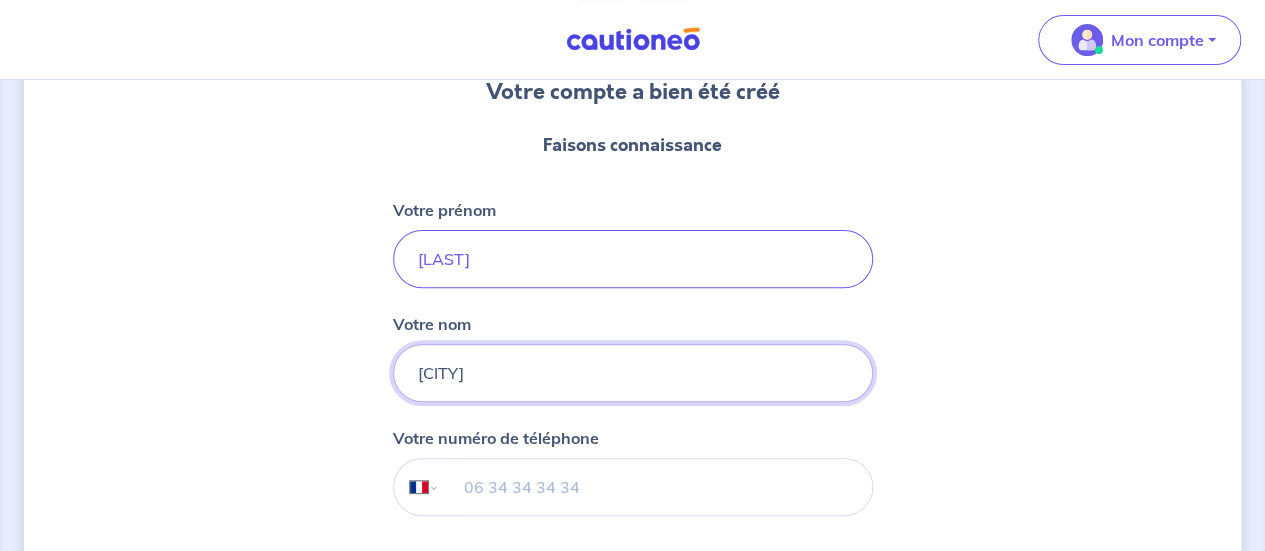 type on "[CITY]" 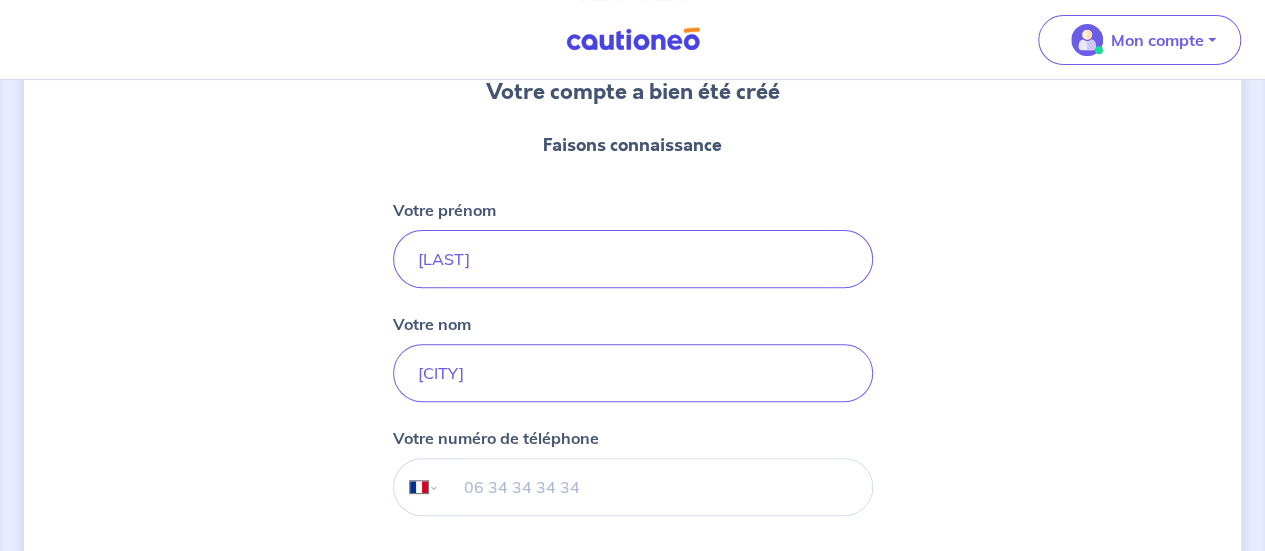 click at bounding box center (655, 487) 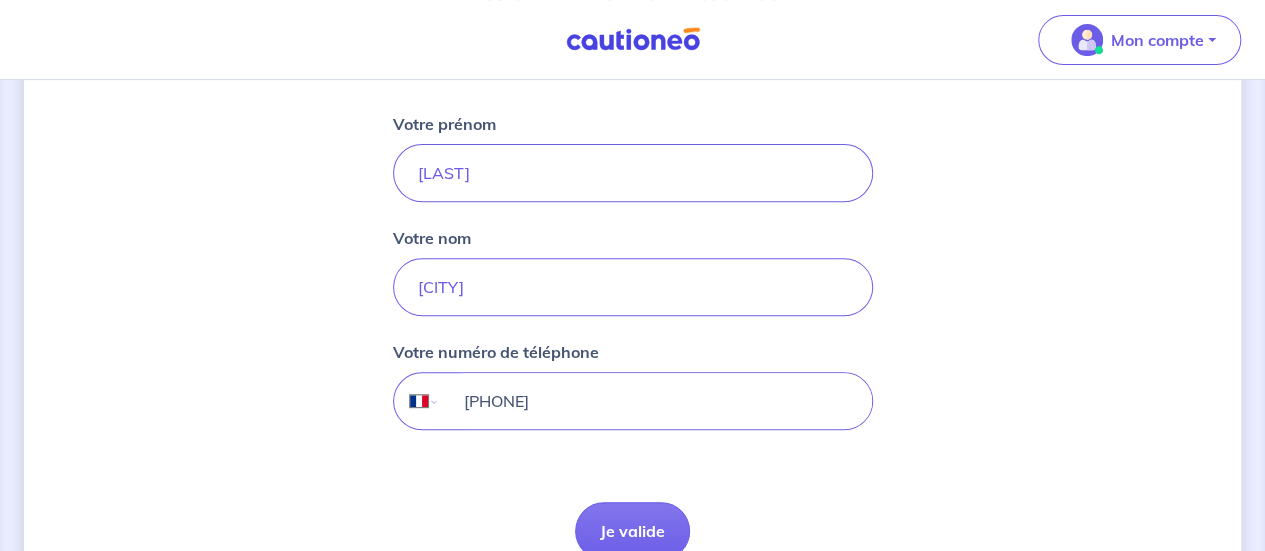 scroll, scrollTop: 388, scrollLeft: 0, axis: vertical 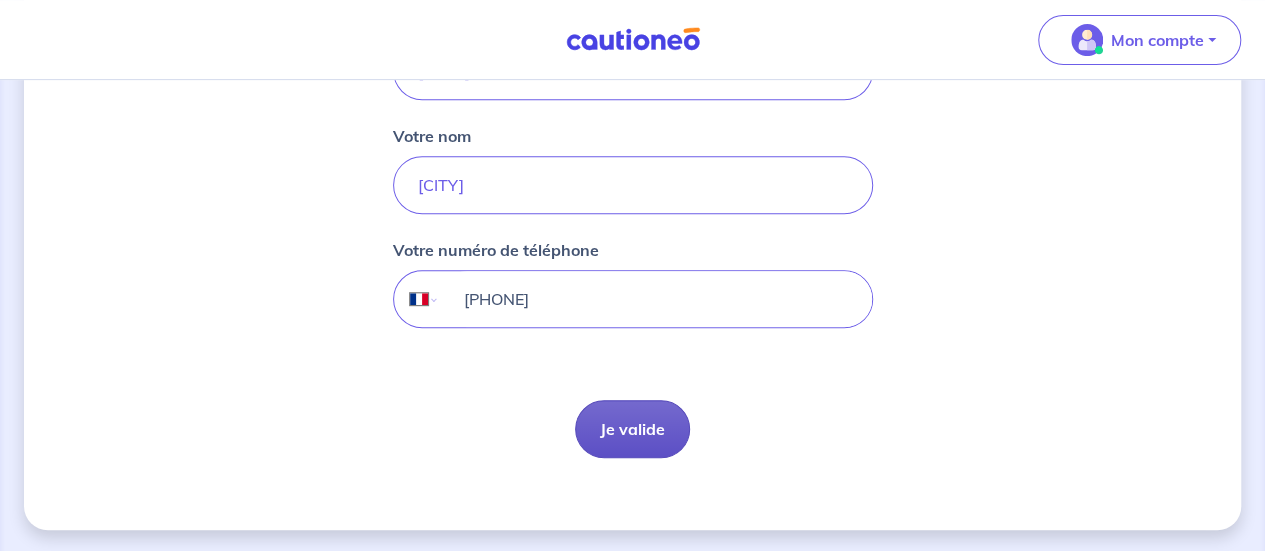 type on "[PHONE]" 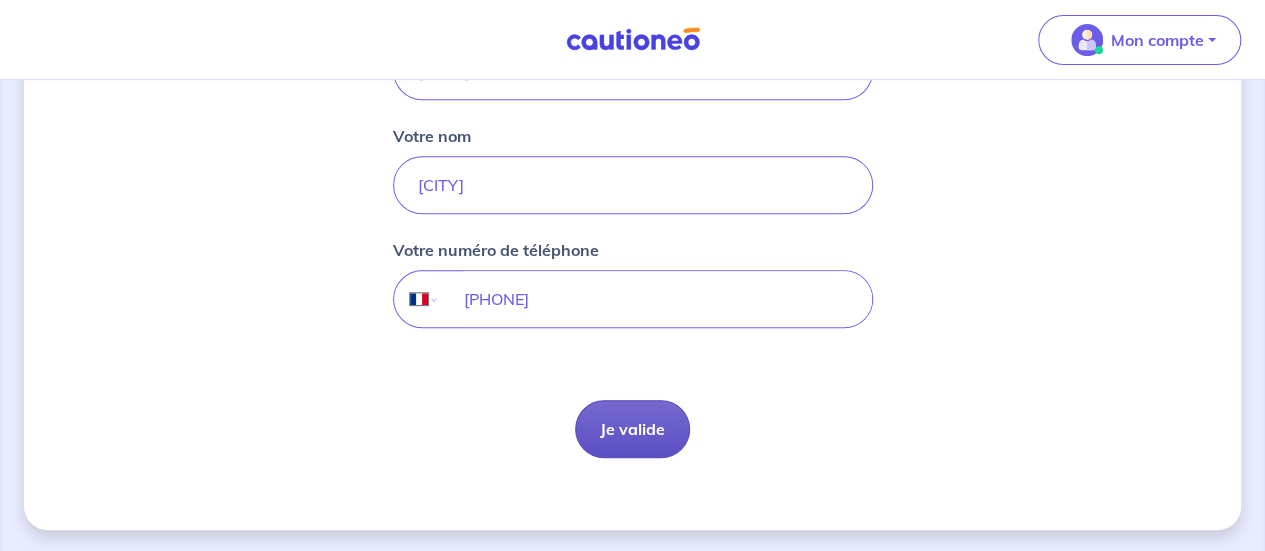 click on "Je valide" at bounding box center [632, 429] 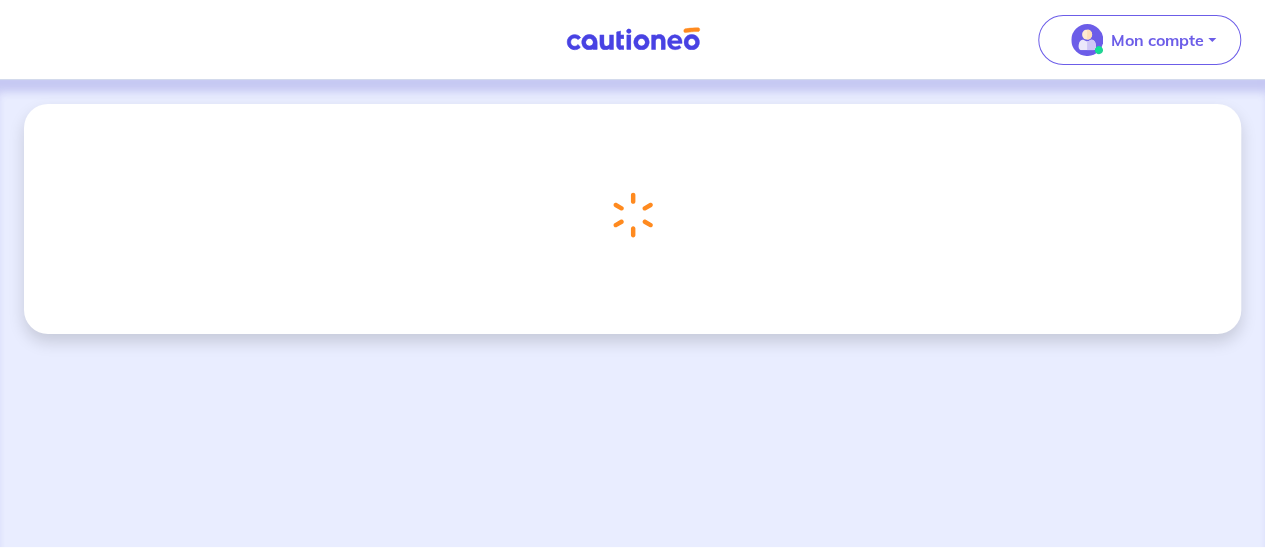 scroll, scrollTop: 0, scrollLeft: 0, axis: both 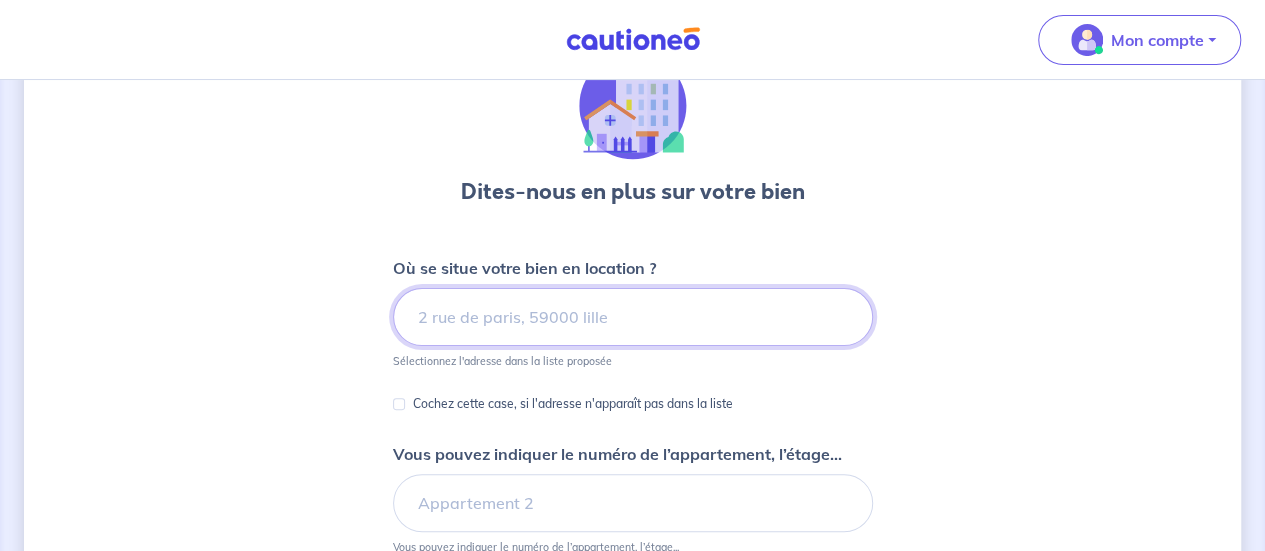 click at bounding box center (633, 317) 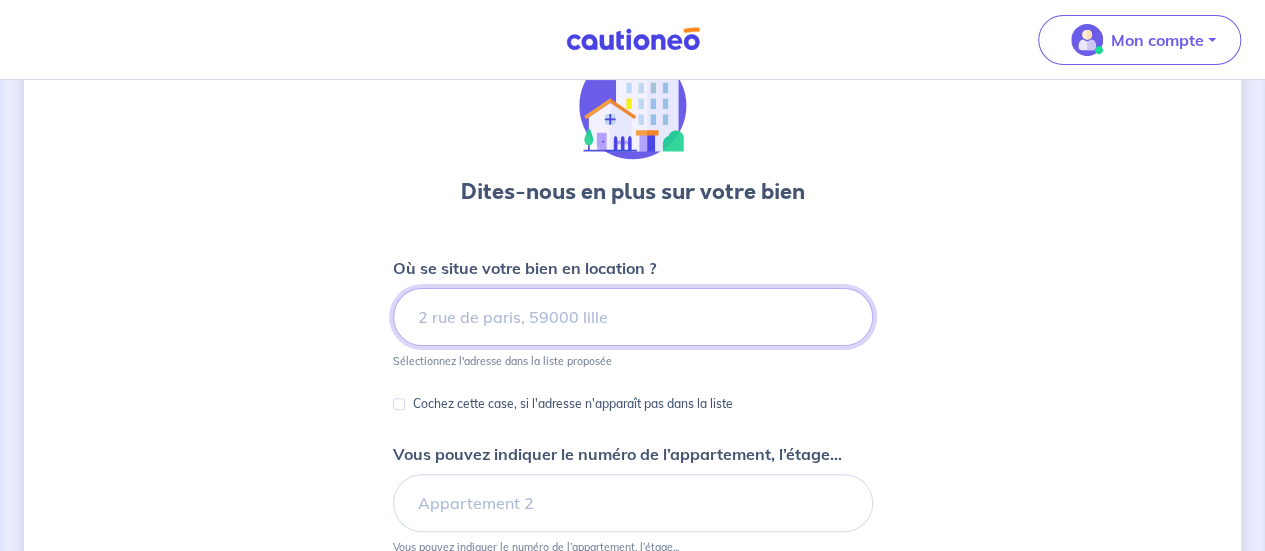 type on "0" 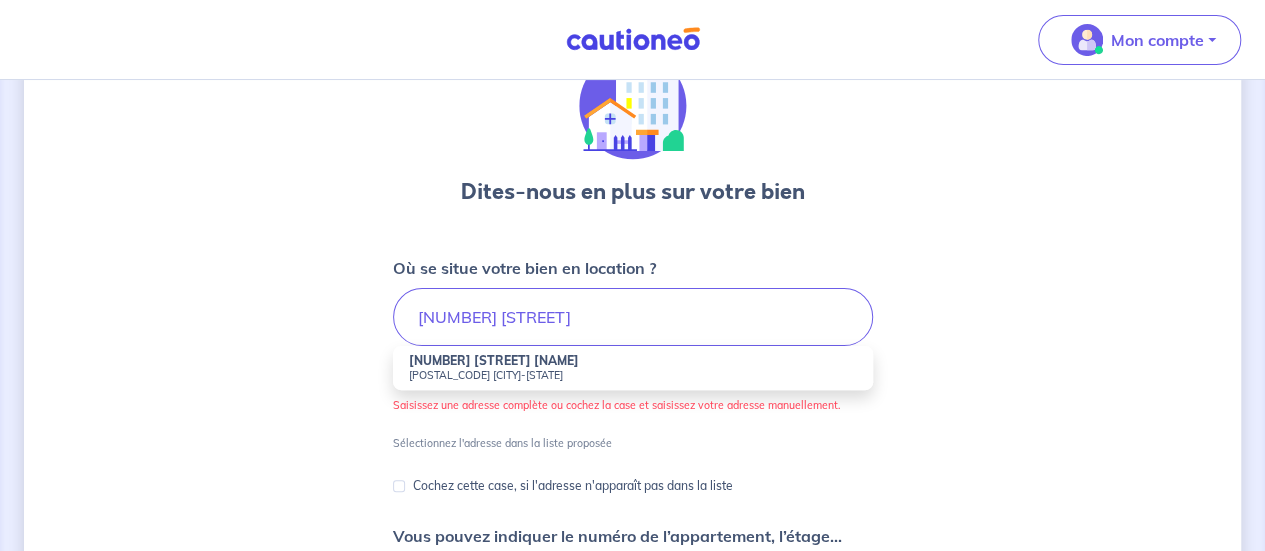 click on "[POSTAL_CODE] [CITY]-[STATE]" at bounding box center (633, 375) 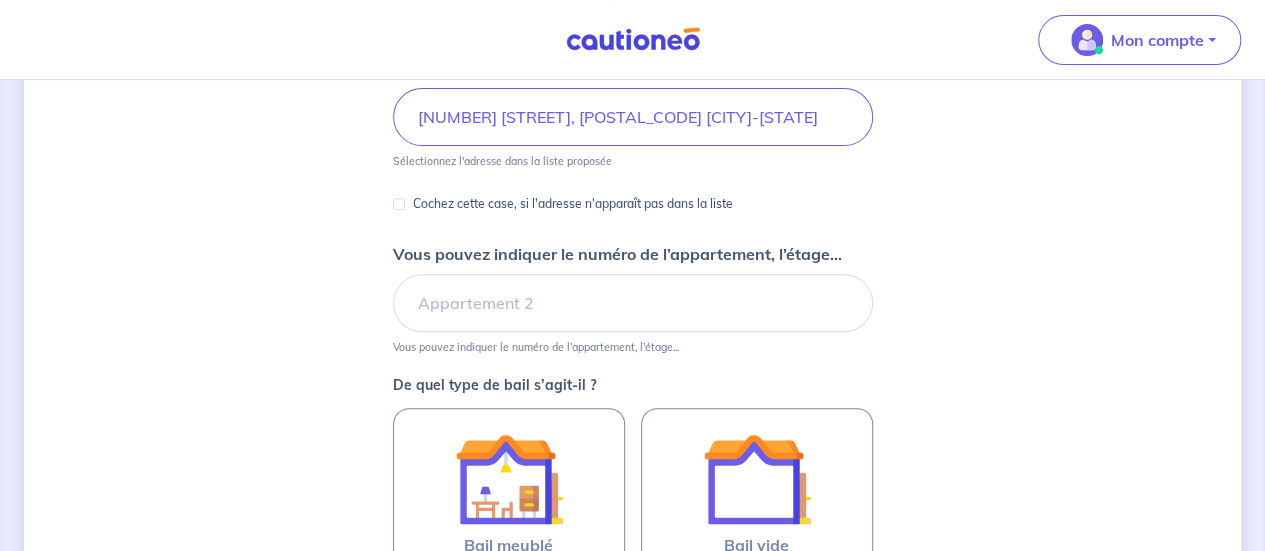 scroll, scrollTop: 400, scrollLeft: 0, axis: vertical 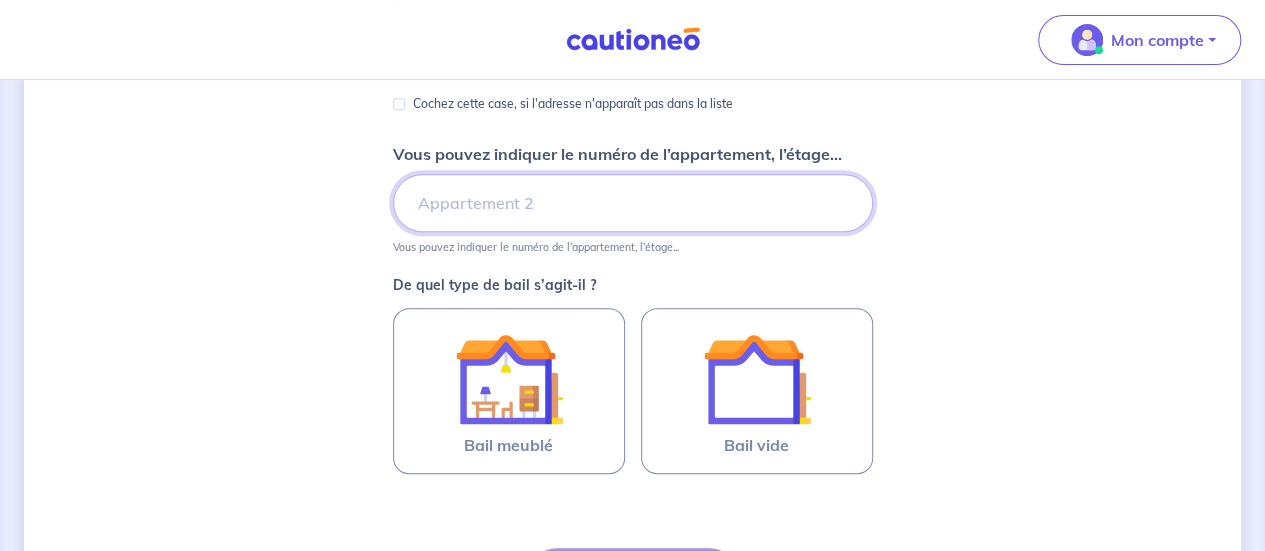 click on "Vous pouvez indiquer le numéro de l’appartement, l’étage..." at bounding box center (633, 203) 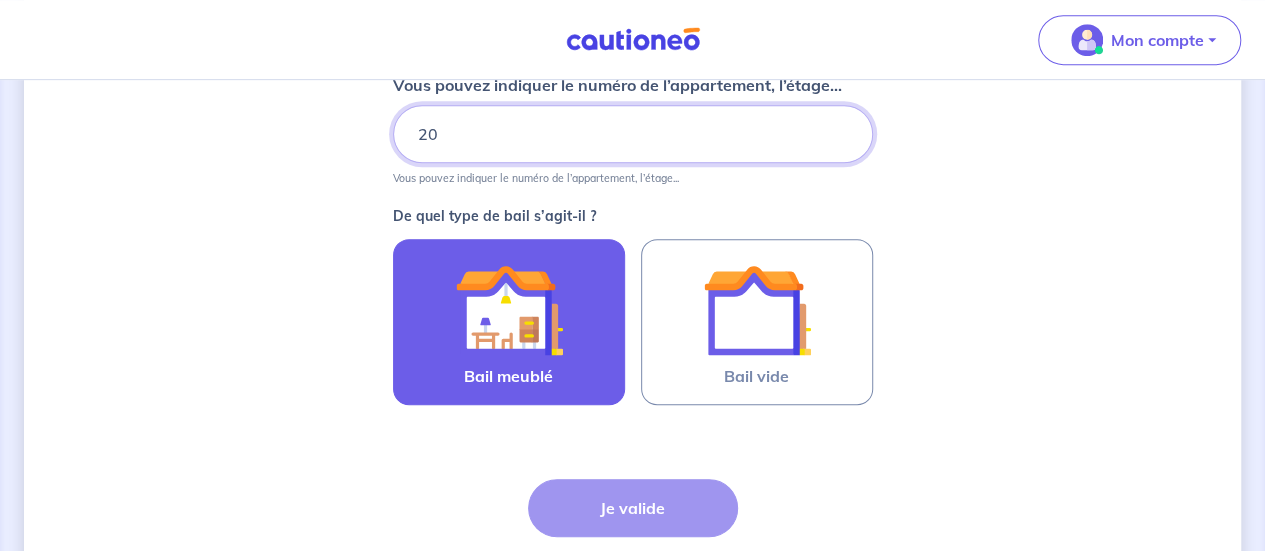 scroll, scrollTop: 500, scrollLeft: 0, axis: vertical 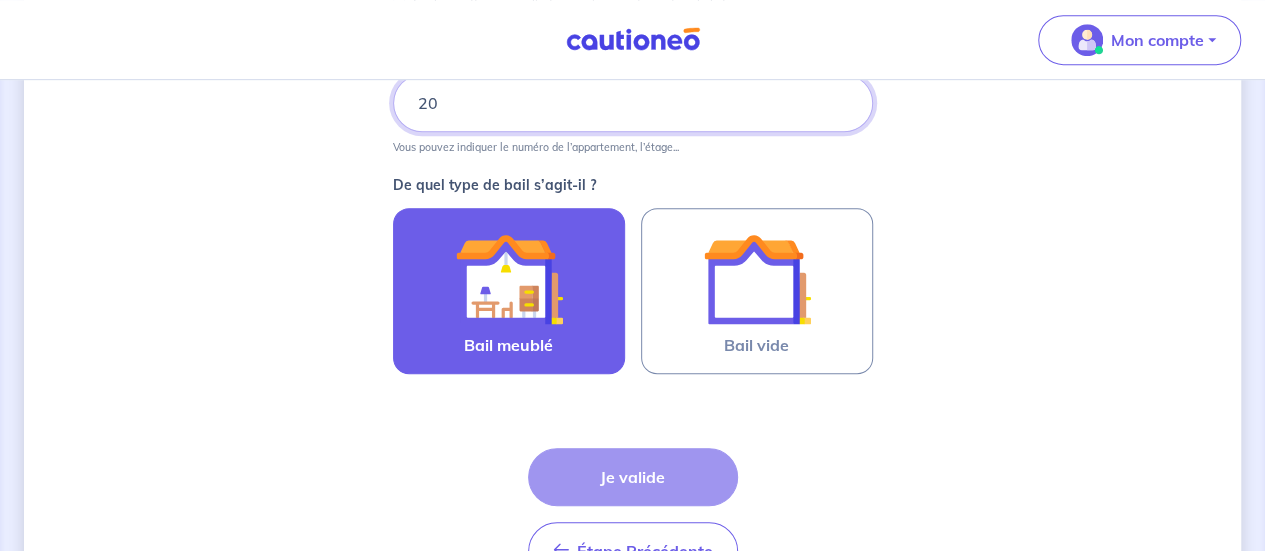 type on "20" 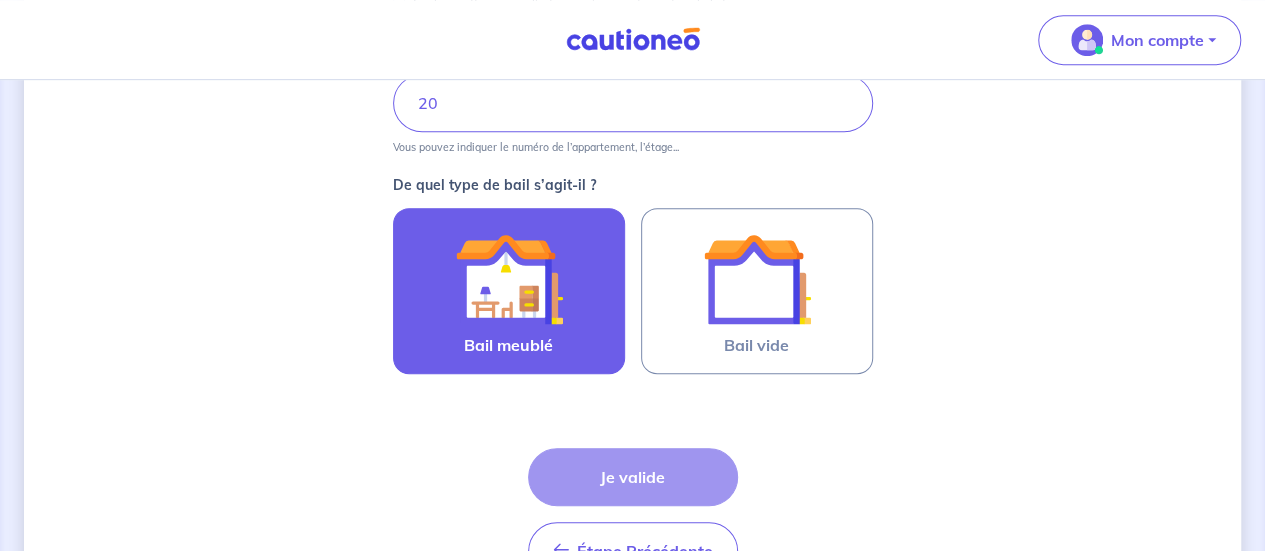 click at bounding box center [509, 279] 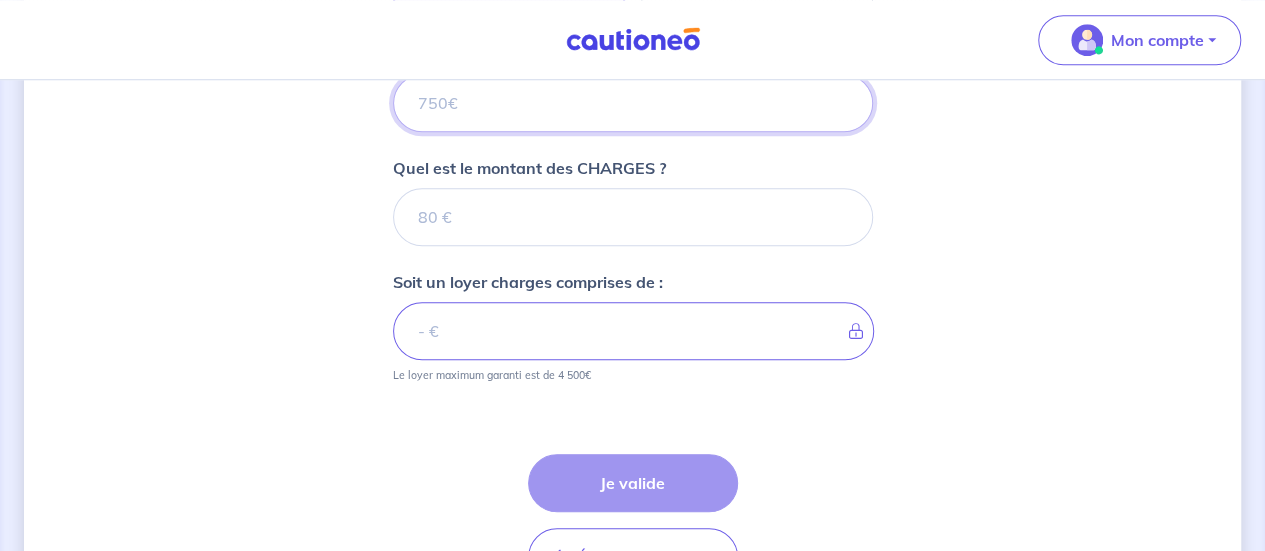 scroll, scrollTop: 832, scrollLeft: 0, axis: vertical 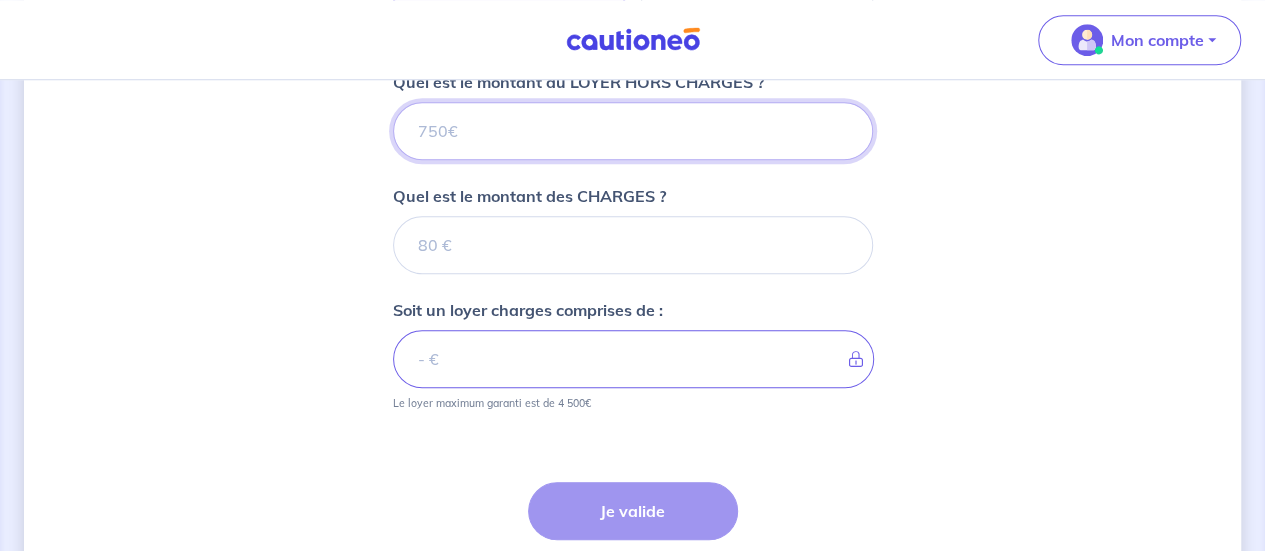 click on "Quel est le montant du LOYER HORS CHARGES ?" at bounding box center [633, 131] 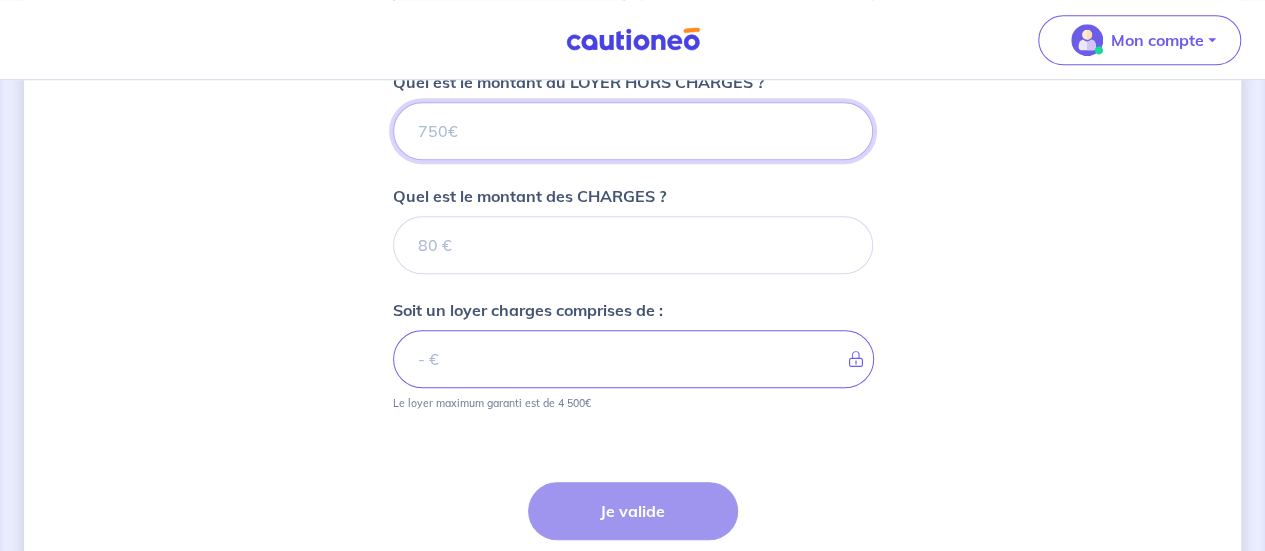 type on "8" 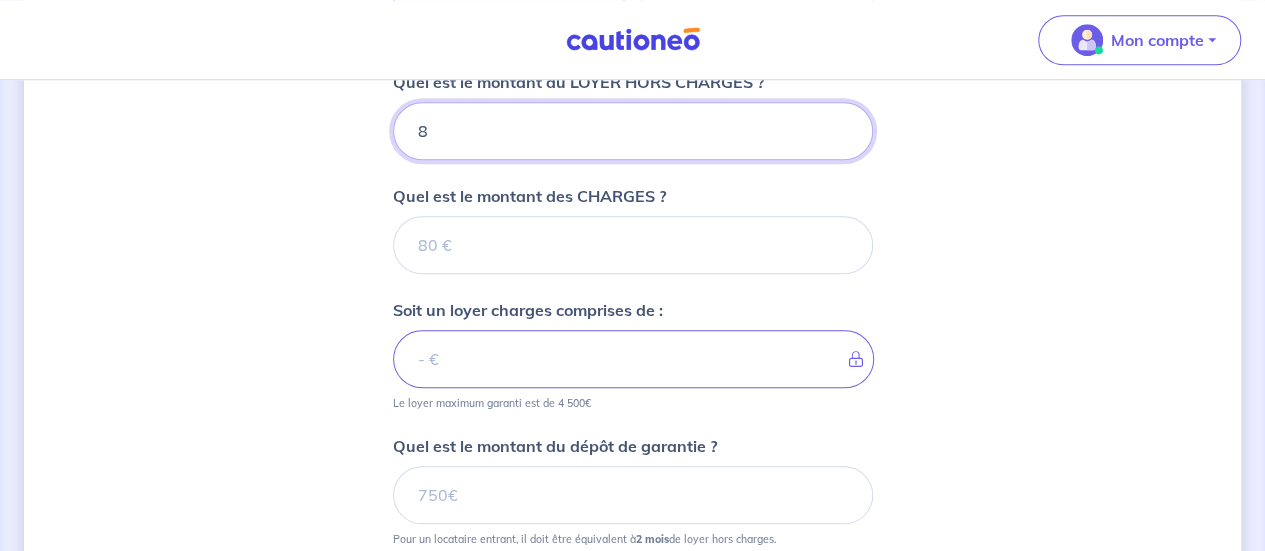 type 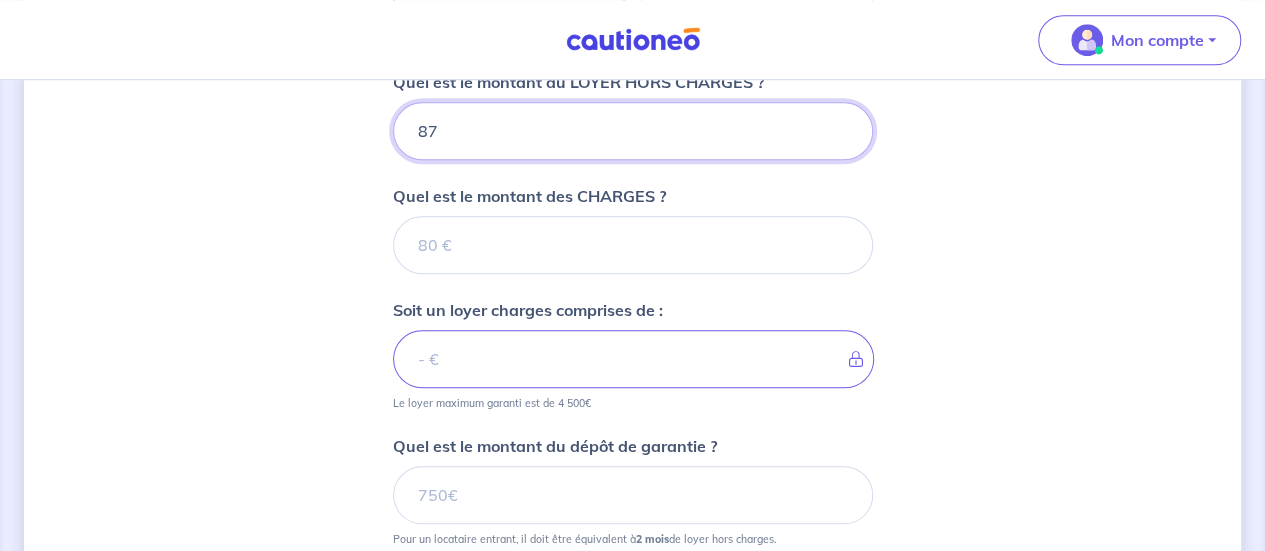 type 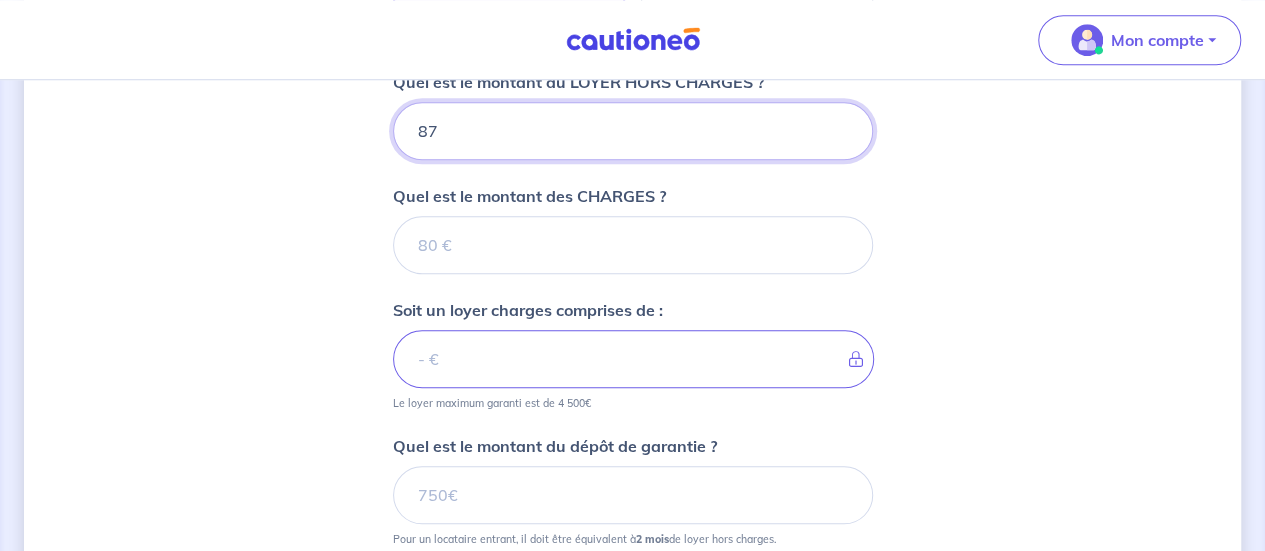 type on "870" 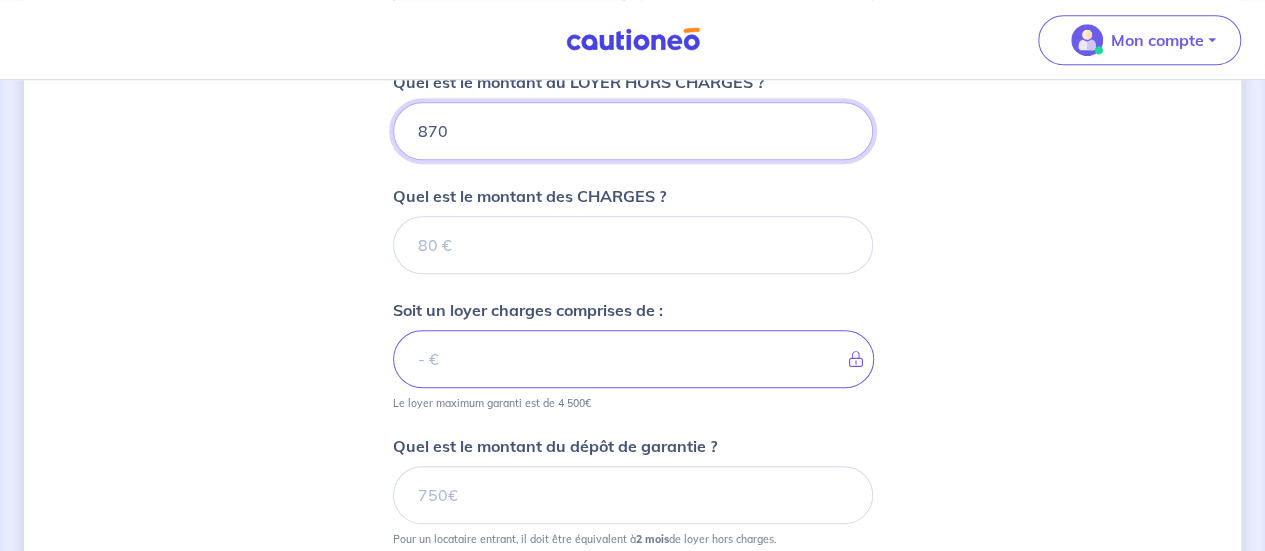 type 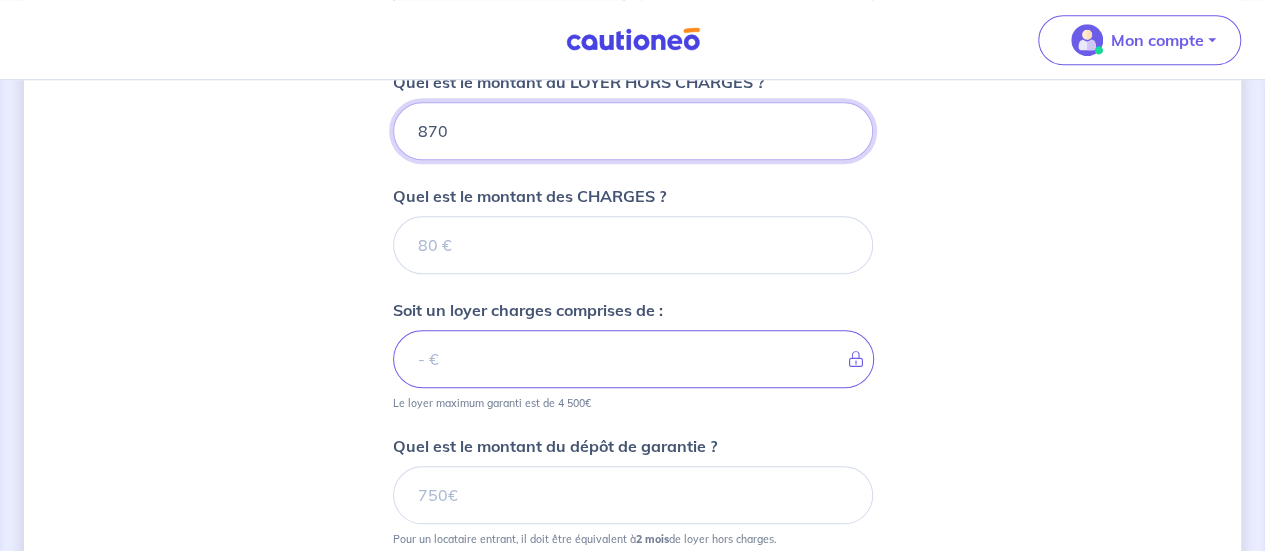 type on "870" 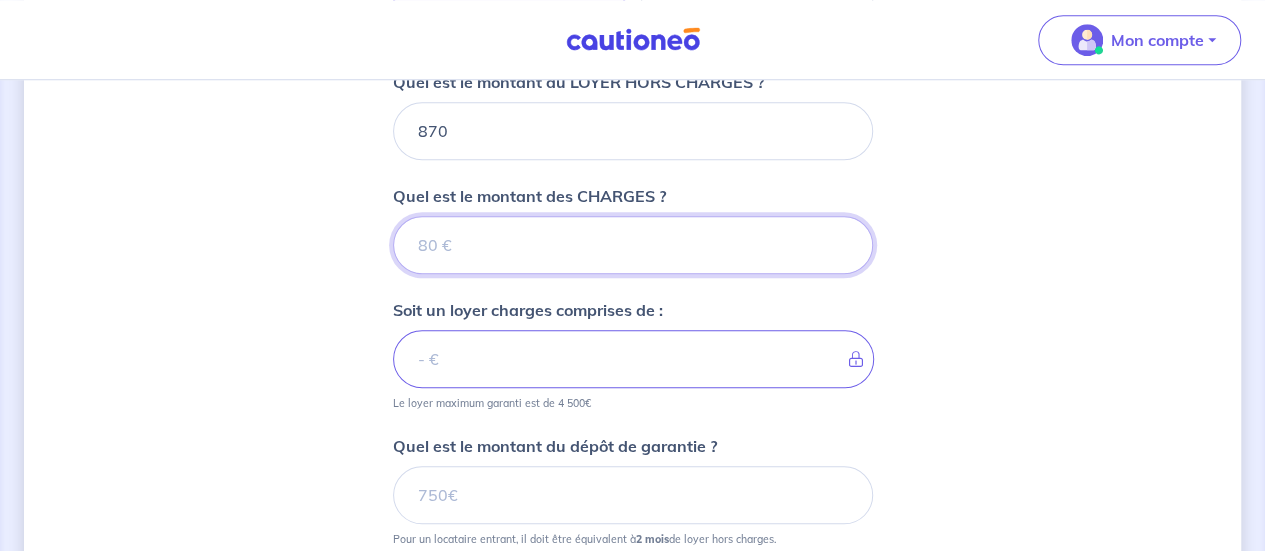 click on "Quel est le montant des CHARGES ?" at bounding box center [633, 245] 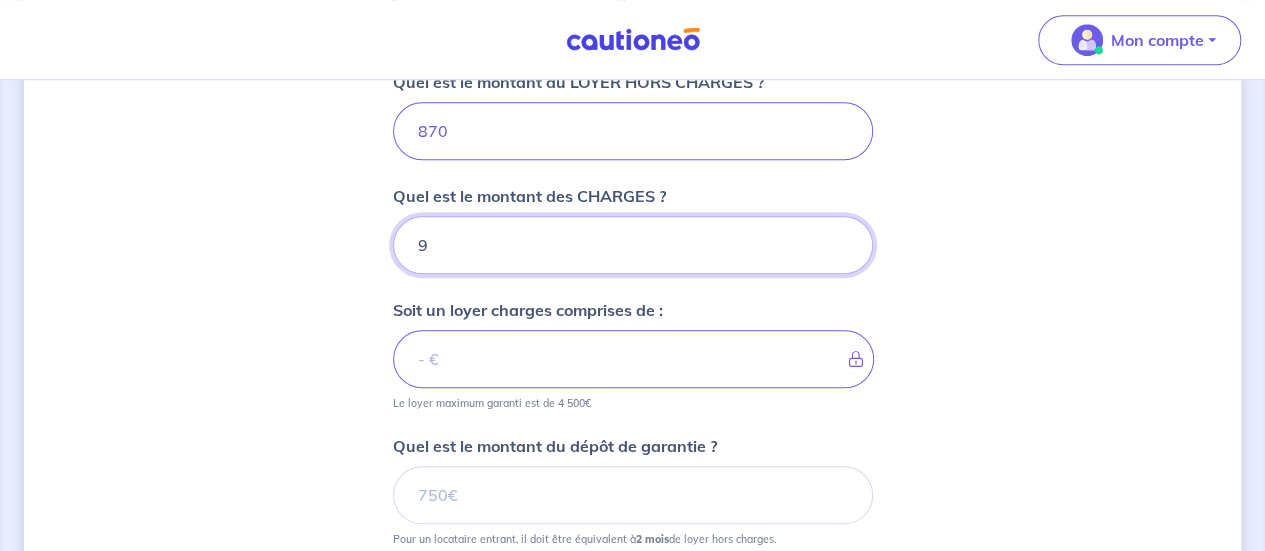 type on "90" 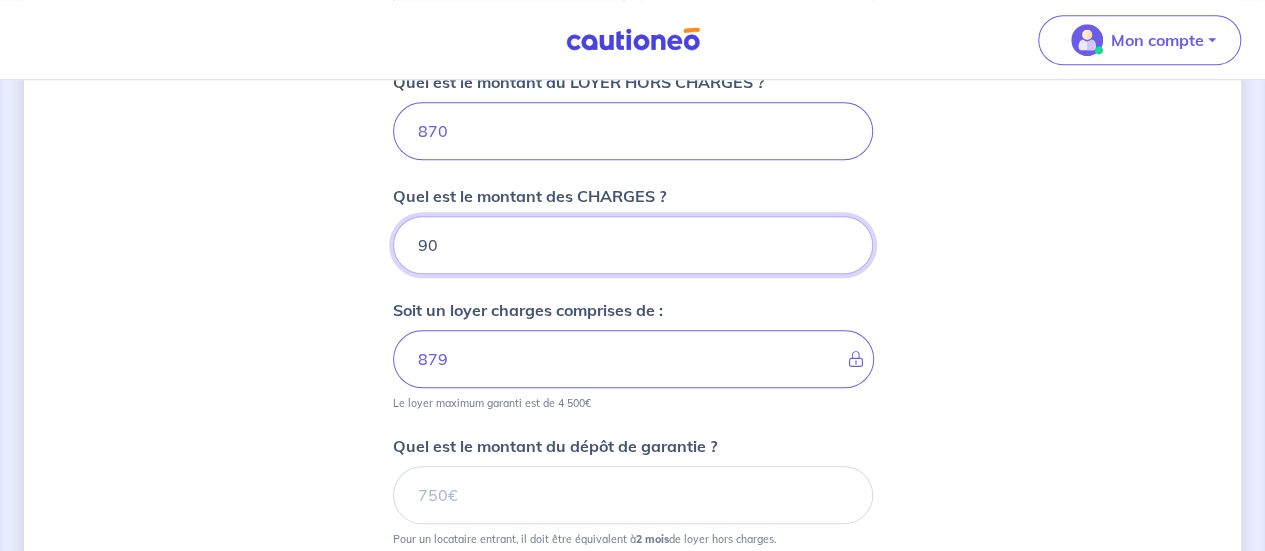 type on "960" 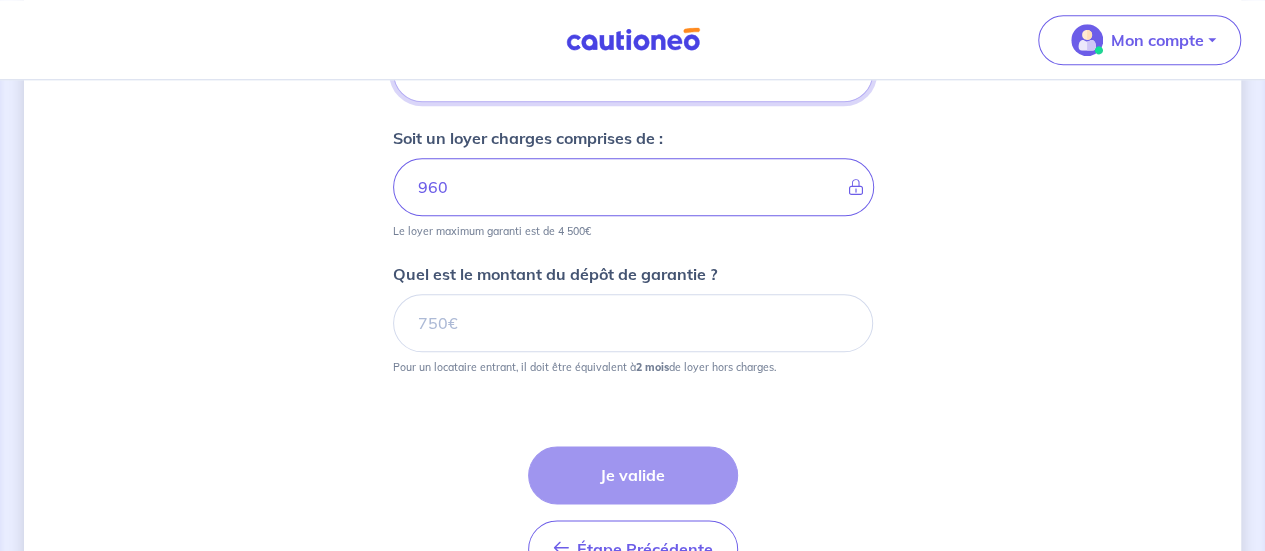 scroll, scrollTop: 1032, scrollLeft: 0, axis: vertical 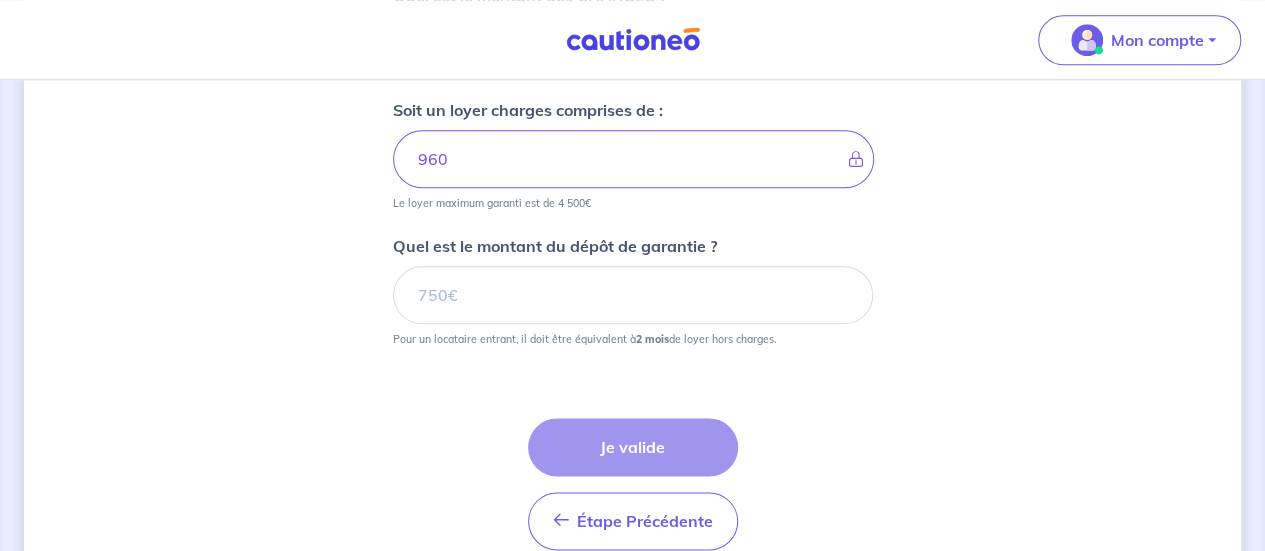 type on "90" 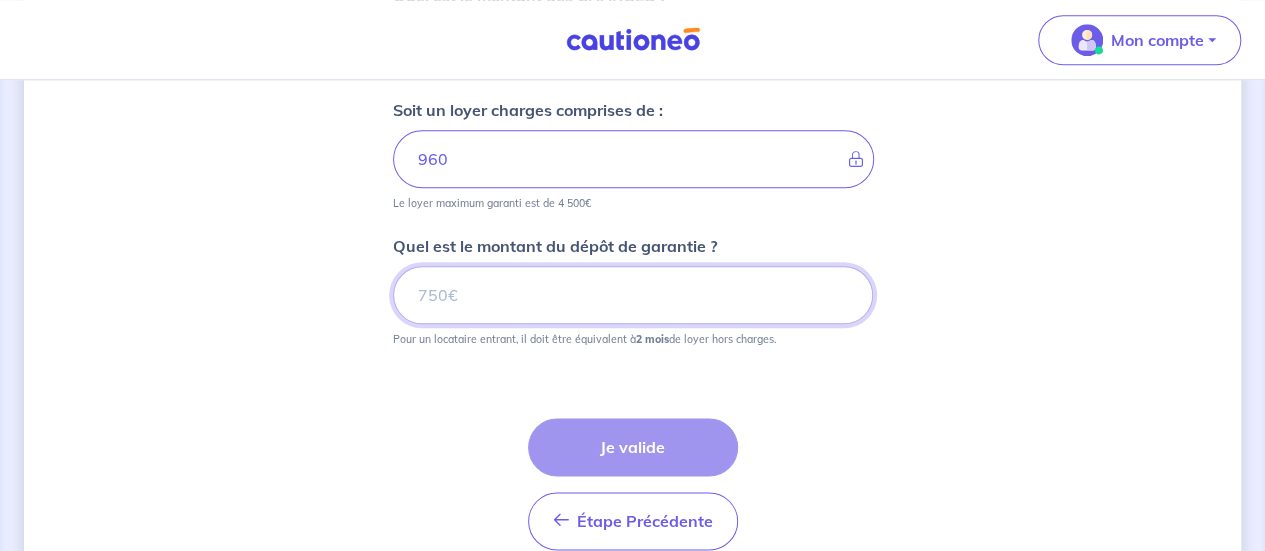 click on "Quel est le montant du dépôt de garantie ?" at bounding box center (633, 295) 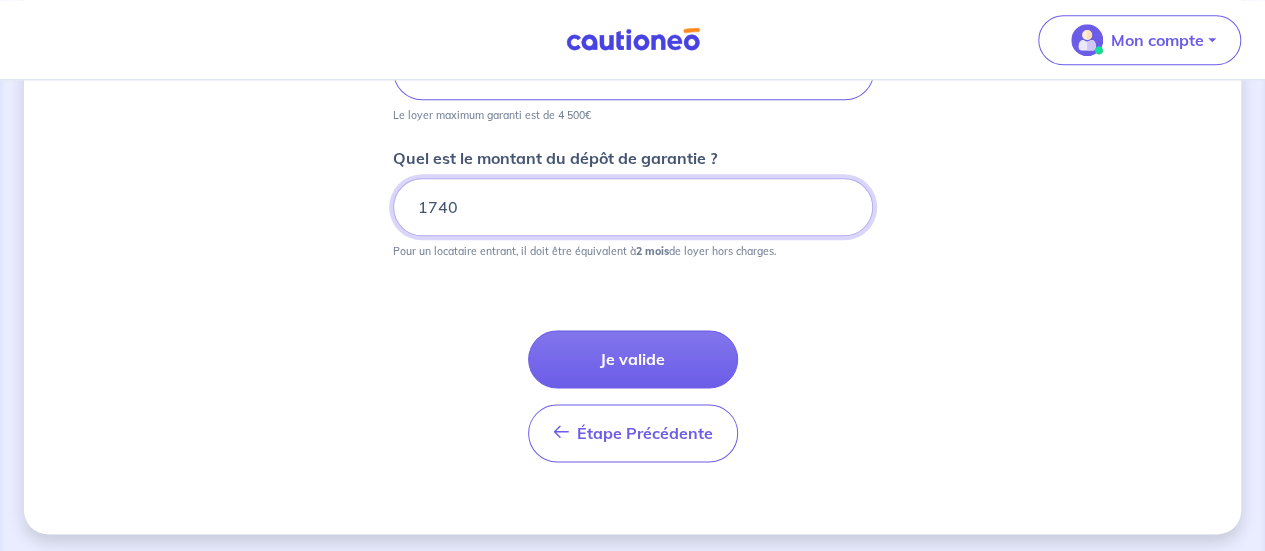 scroll, scrollTop: 1121, scrollLeft: 0, axis: vertical 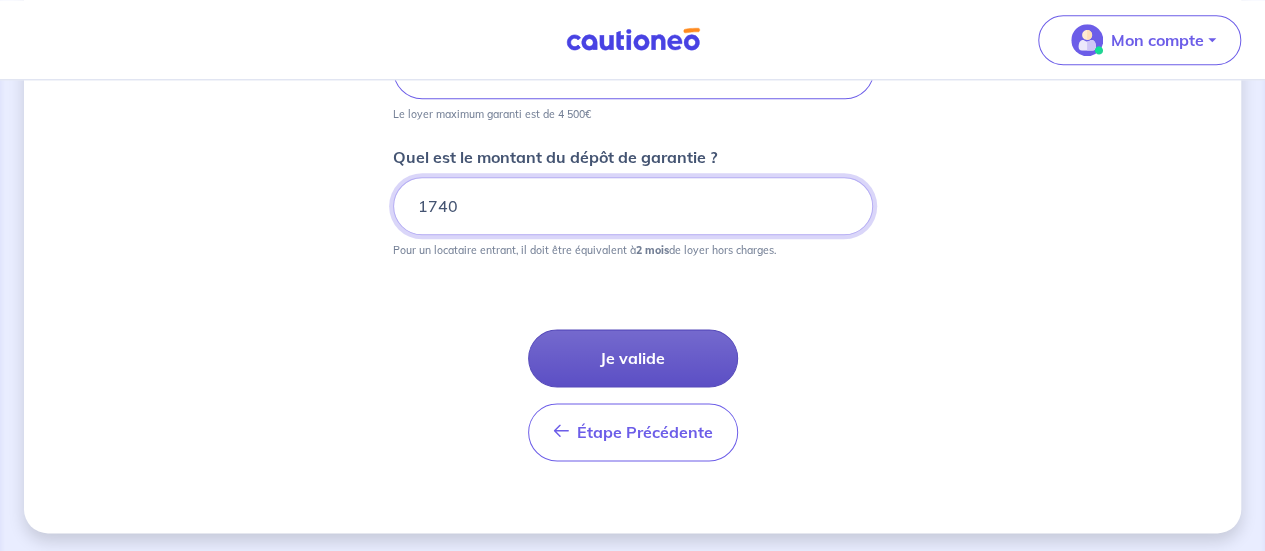type on "1740" 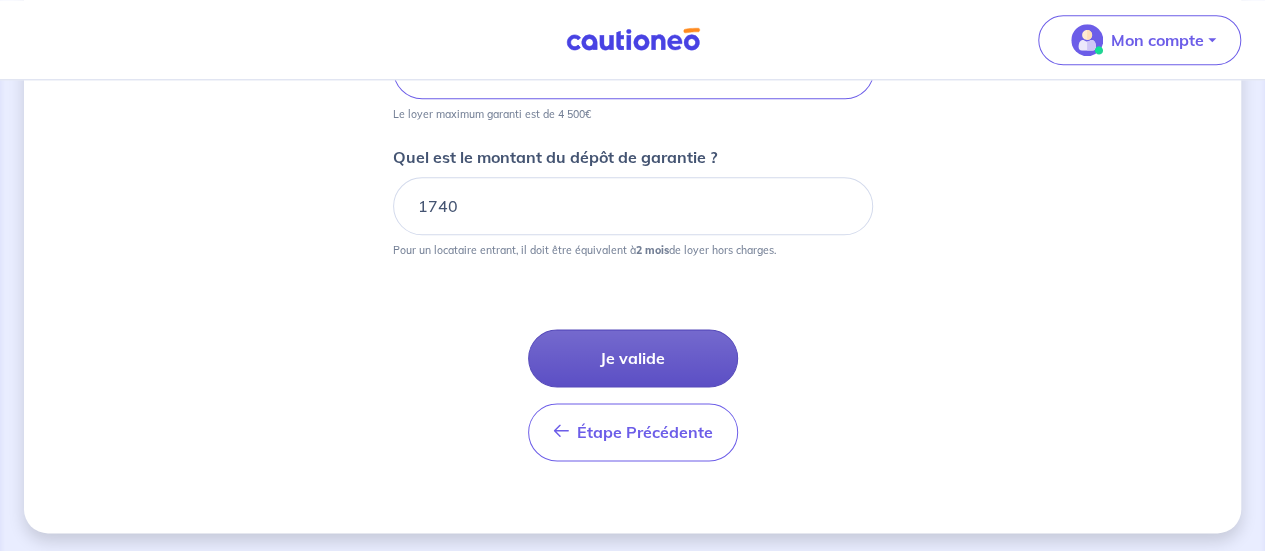 click on "Je valide" at bounding box center [633, 358] 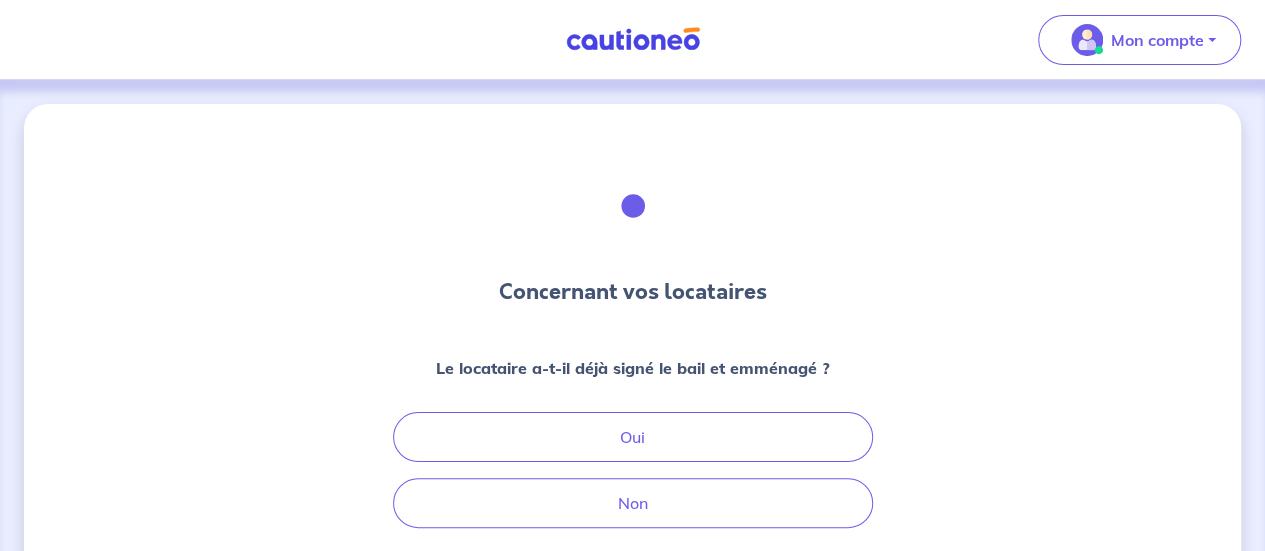 scroll, scrollTop: 100, scrollLeft: 0, axis: vertical 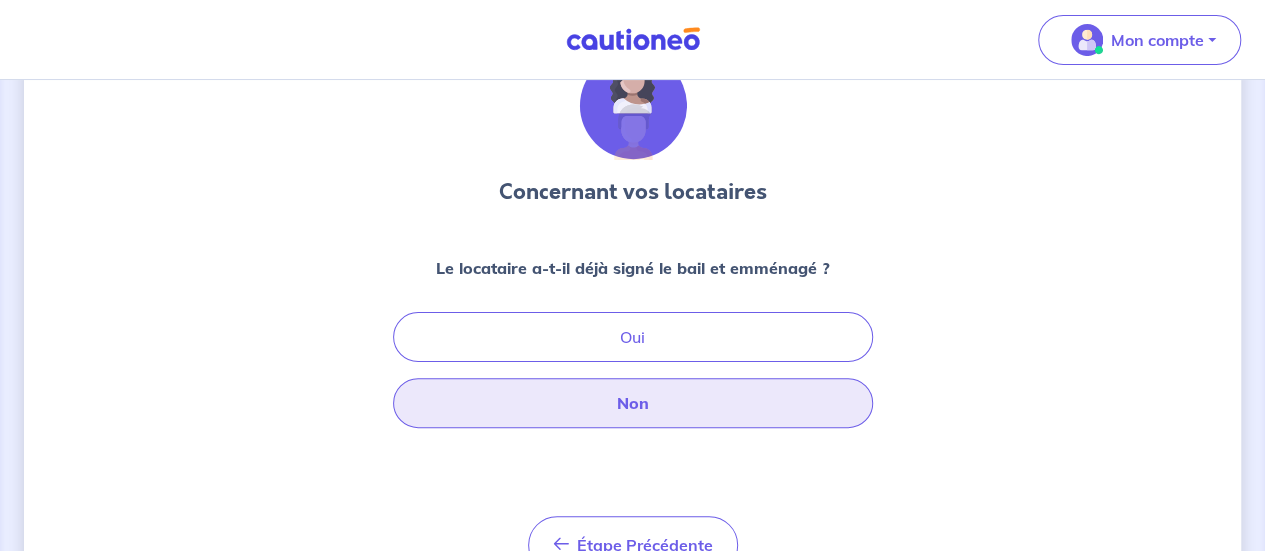 click on "Non" at bounding box center (633, 403) 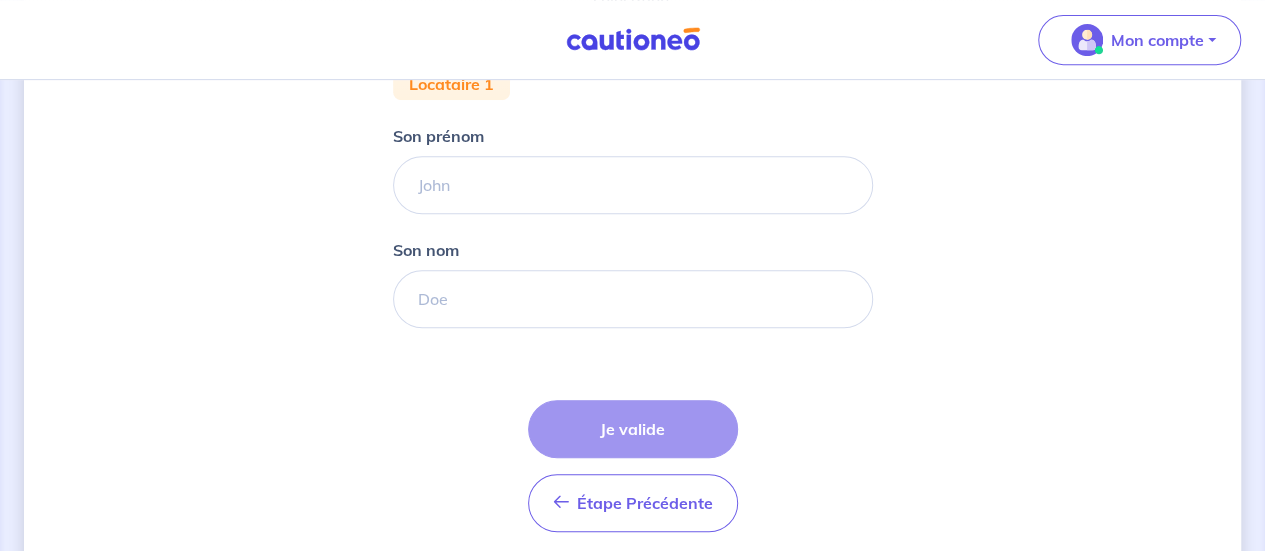 scroll, scrollTop: 390, scrollLeft: 0, axis: vertical 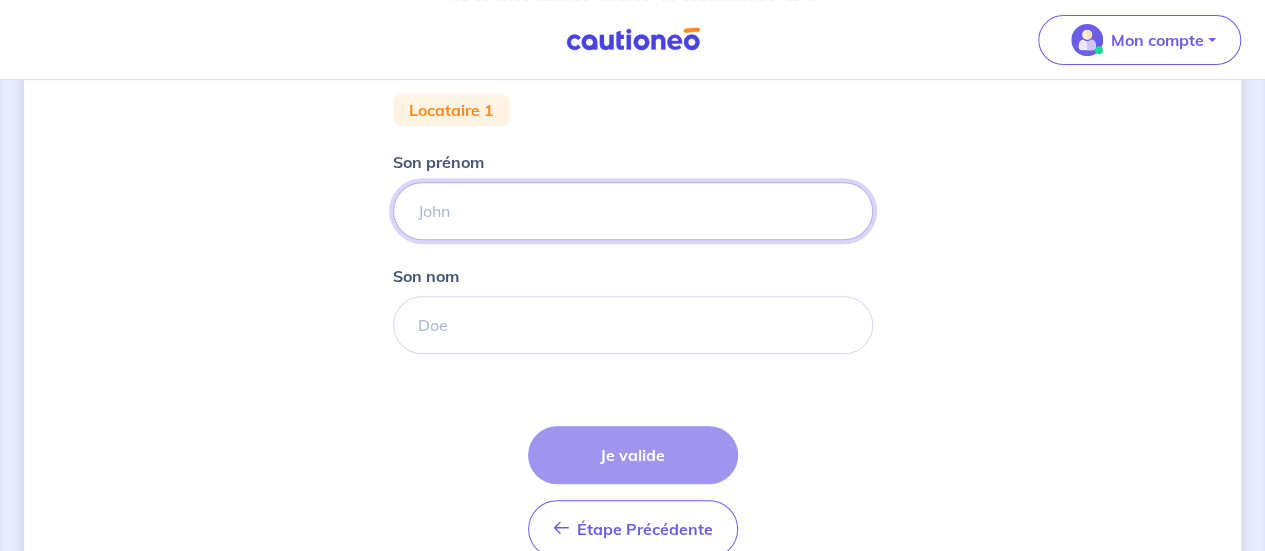 click on "Son prénom" at bounding box center [633, 211] 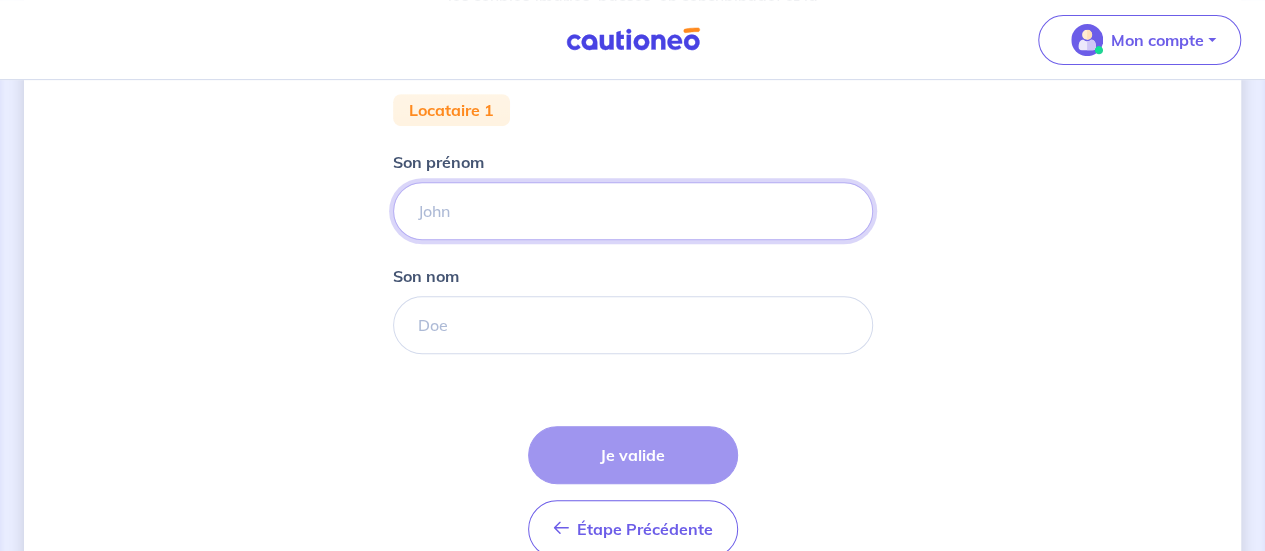 click on "Son prénom" at bounding box center (633, 211) 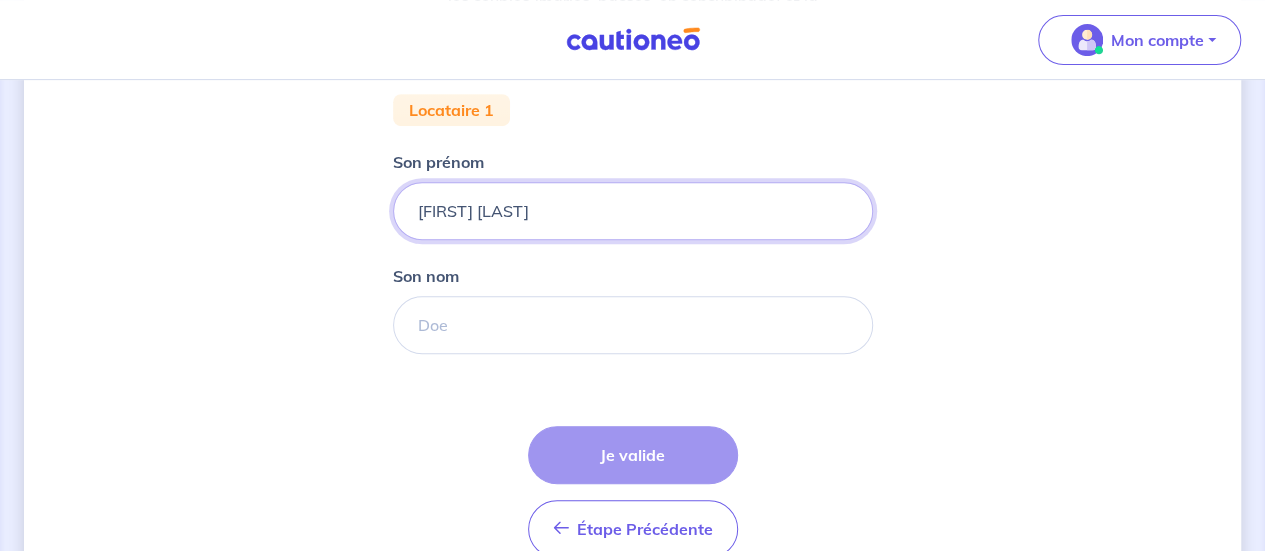 type on "[FIRST] [LAST]" 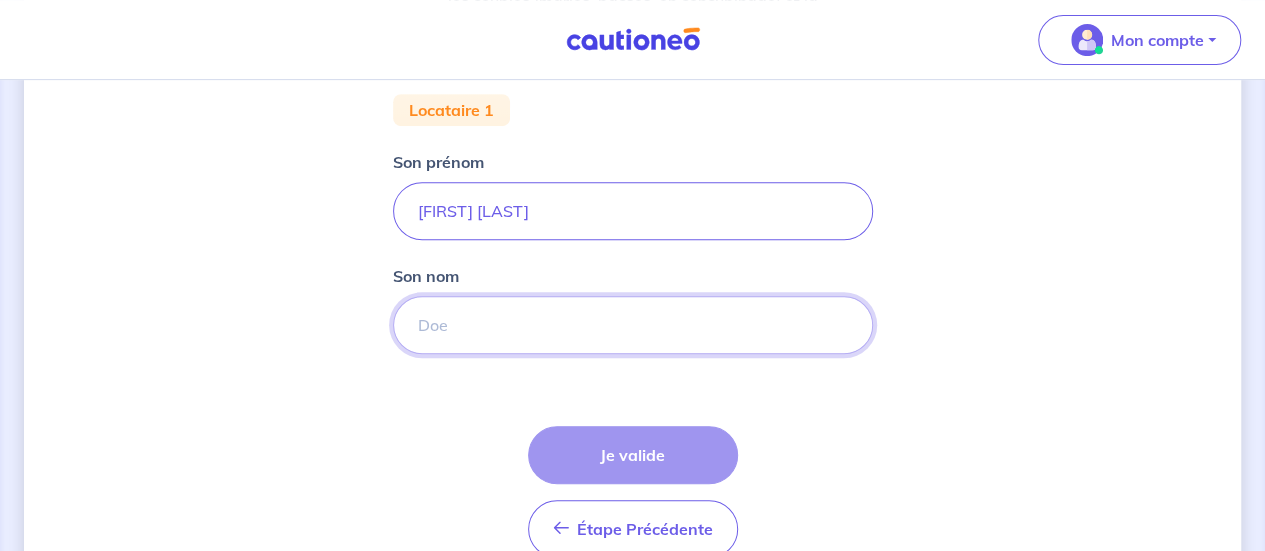 click on "Son nom" at bounding box center (633, 325) 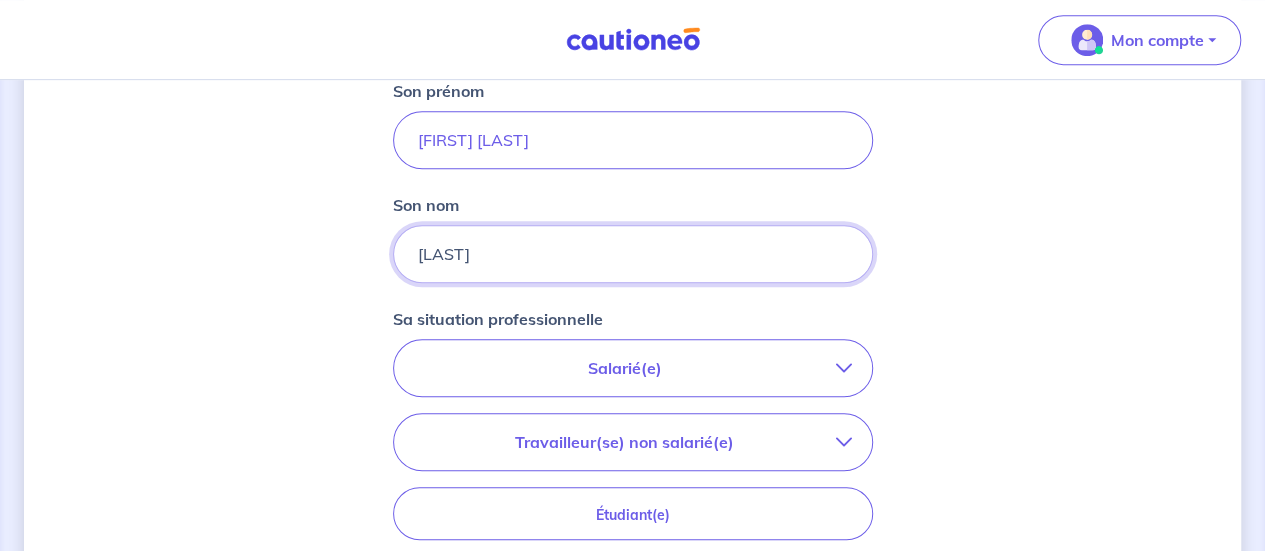 scroll, scrollTop: 490, scrollLeft: 0, axis: vertical 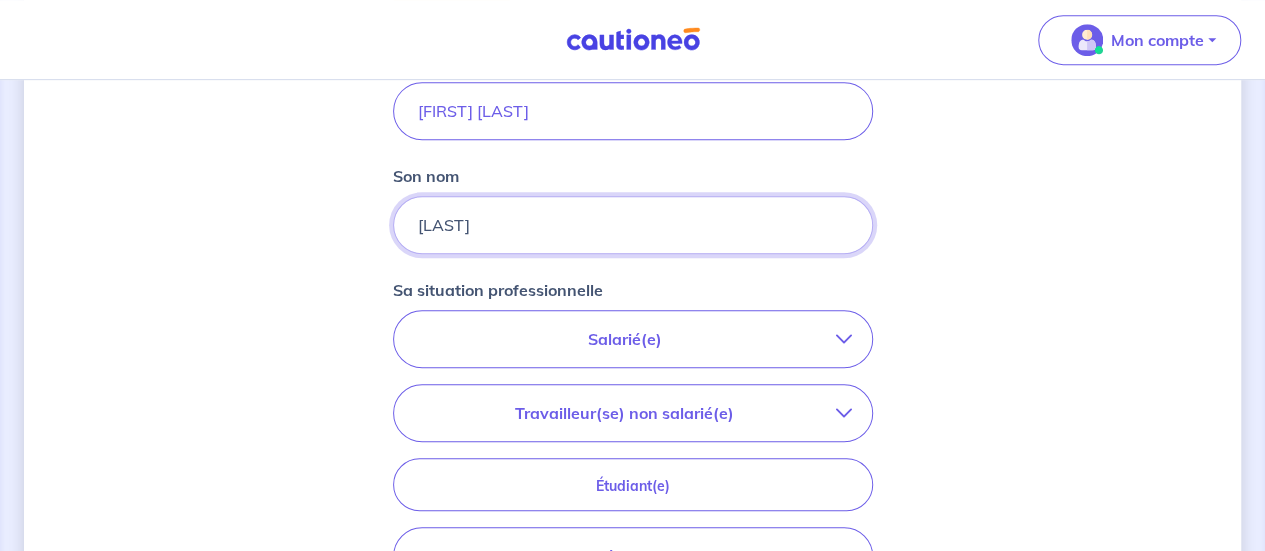 type on "[LAST]" 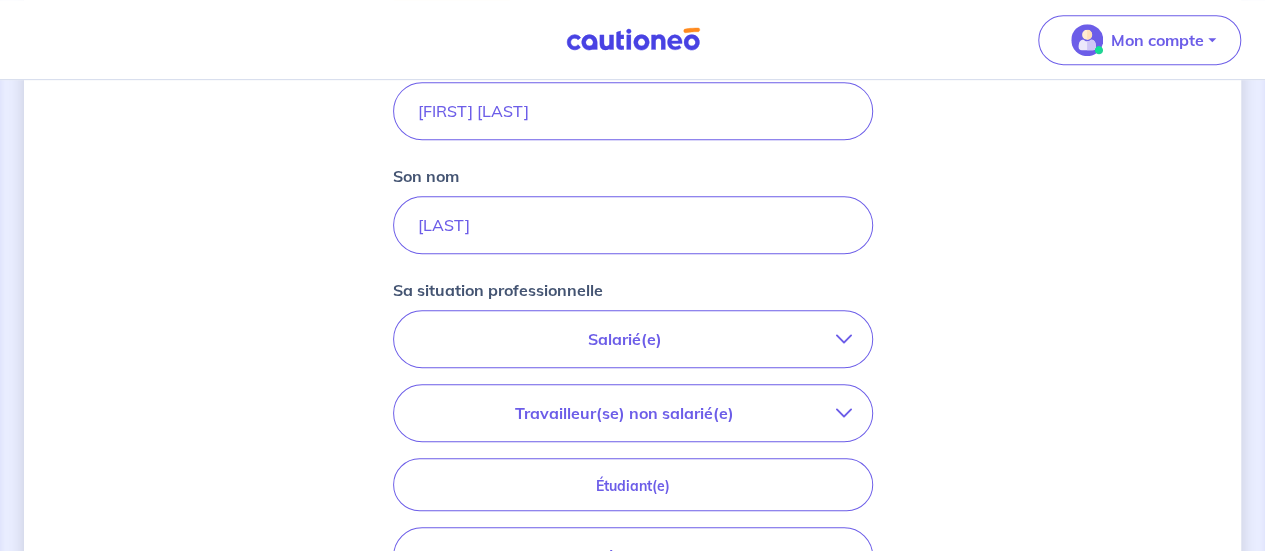 click on "Salarié(e)" at bounding box center (625, 339) 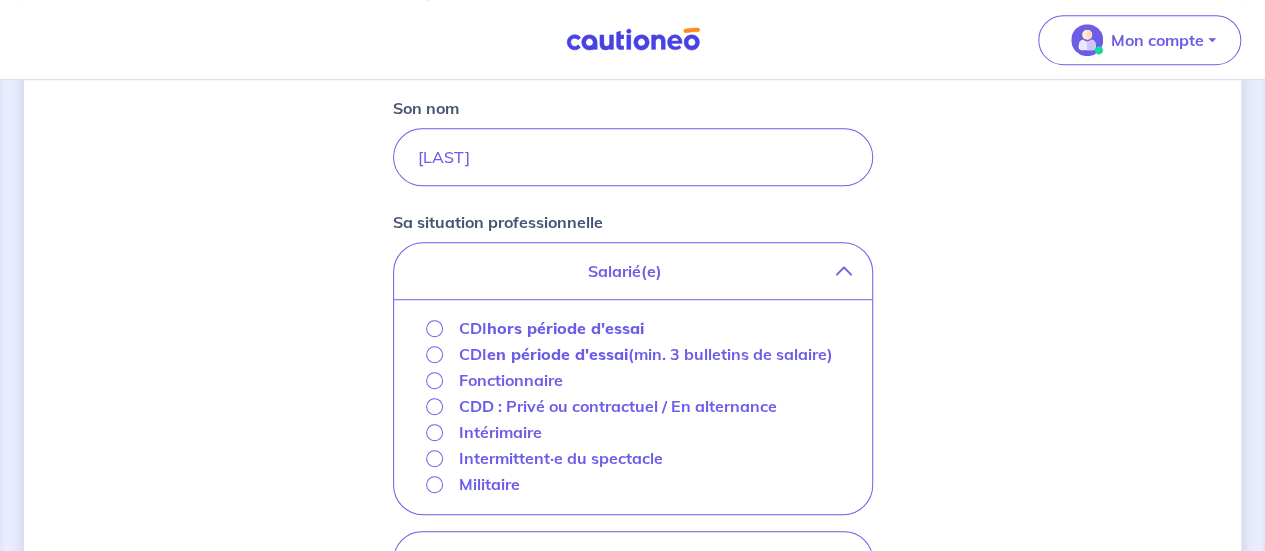 scroll, scrollTop: 590, scrollLeft: 0, axis: vertical 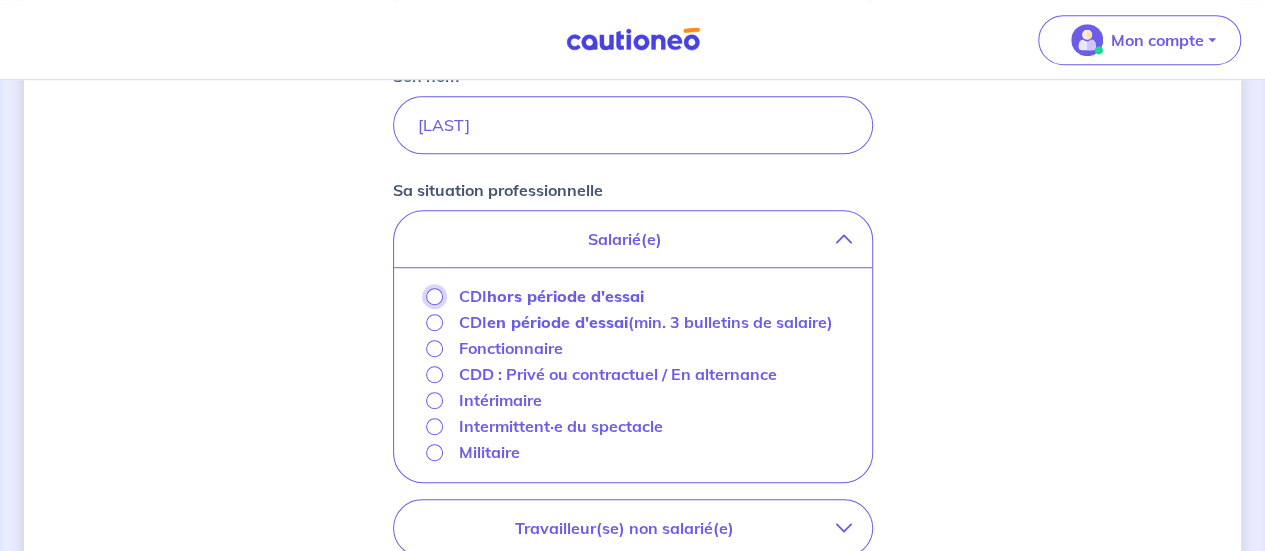 click on "CDI  hors période d'essai" at bounding box center [434, 296] 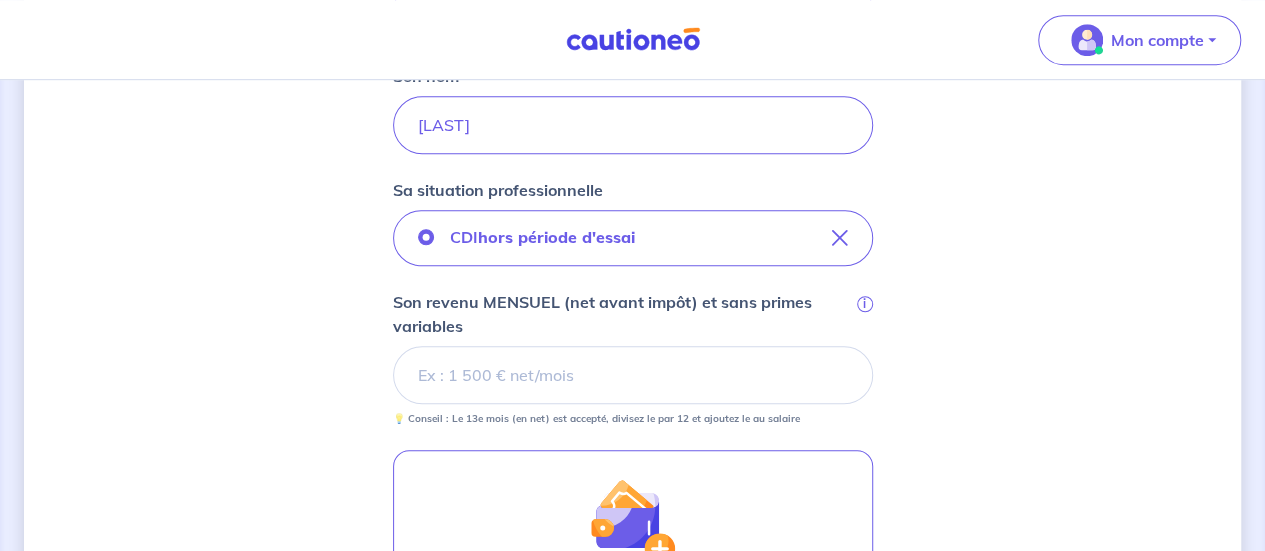 click on "Son revenu MENSUEL (net avant impôt) et sans primes variables i" at bounding box center [633, 375] 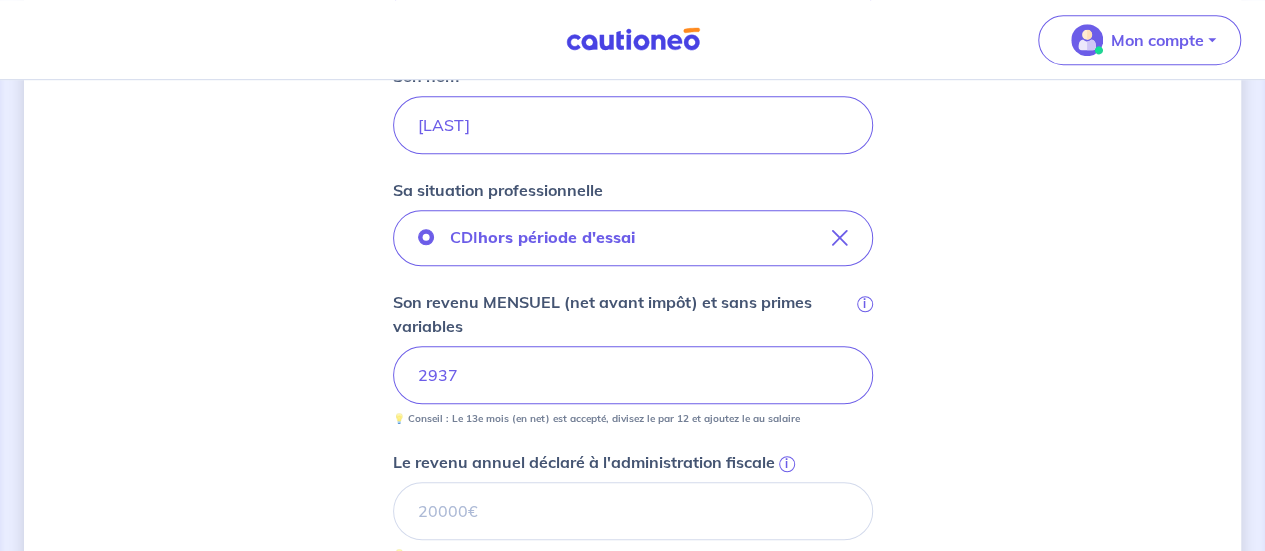 scroll, scrollTop: 690, scrollLeft: 0, axis: vertical 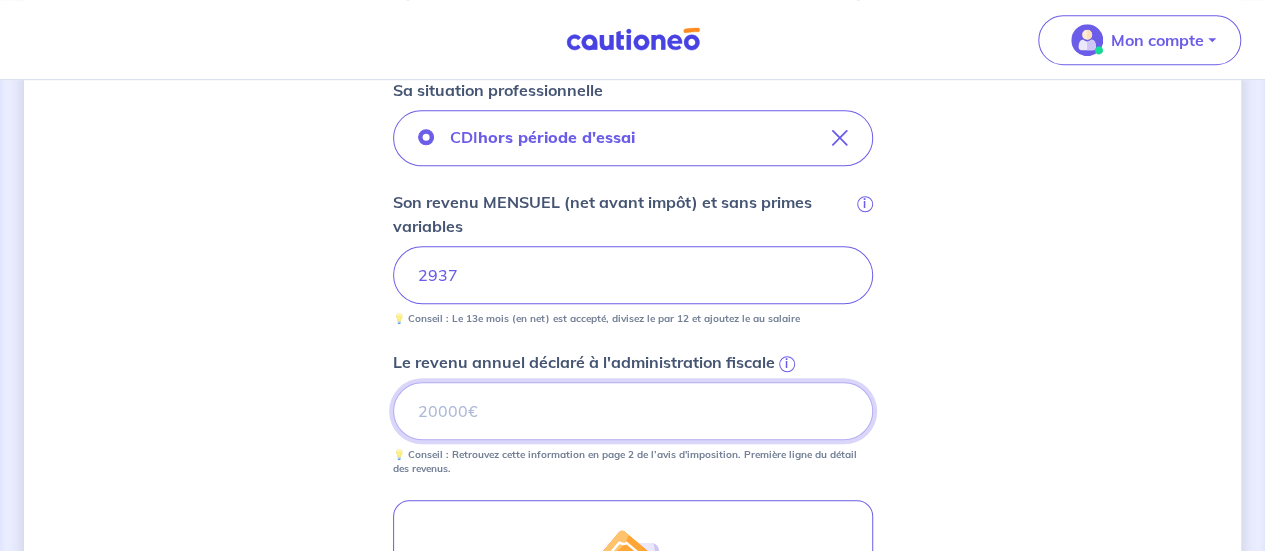 click on "Le revenu annuel déclaré à l'administration fiscale i" at bounding box center [633, 411] 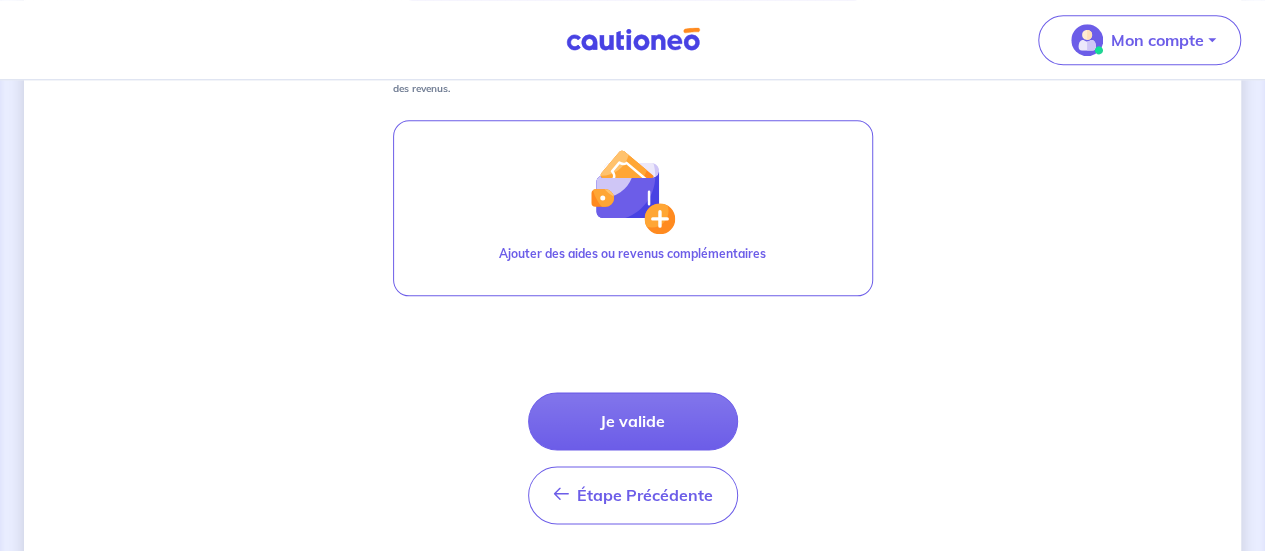 scroll, scrollTop: 1090, scrollLeft: 0, axis: vertical 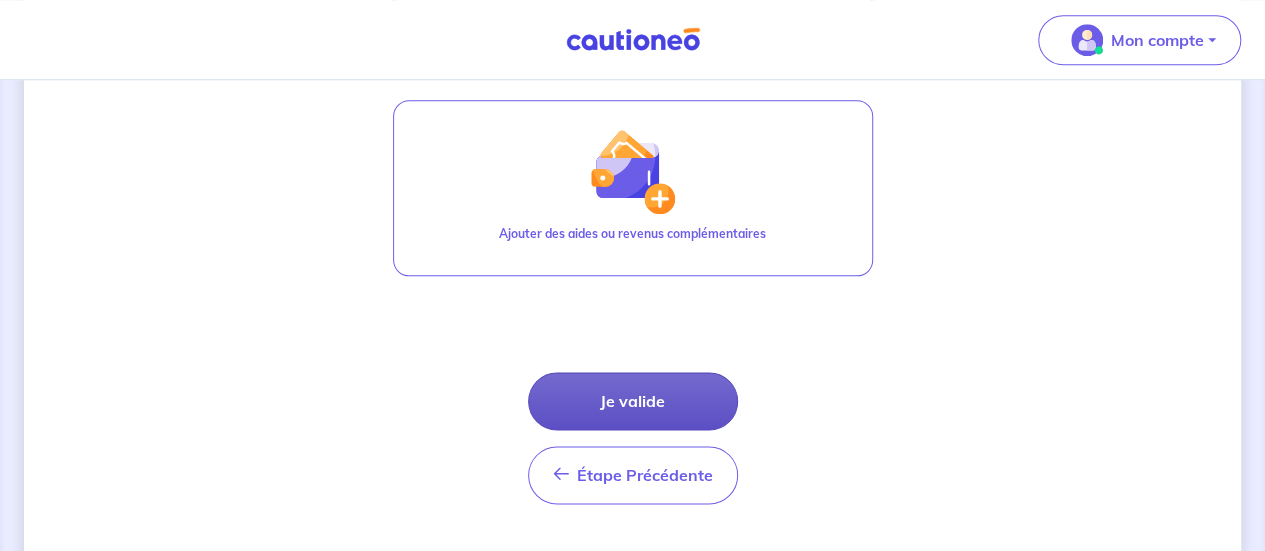 type on "[NUMBER]" 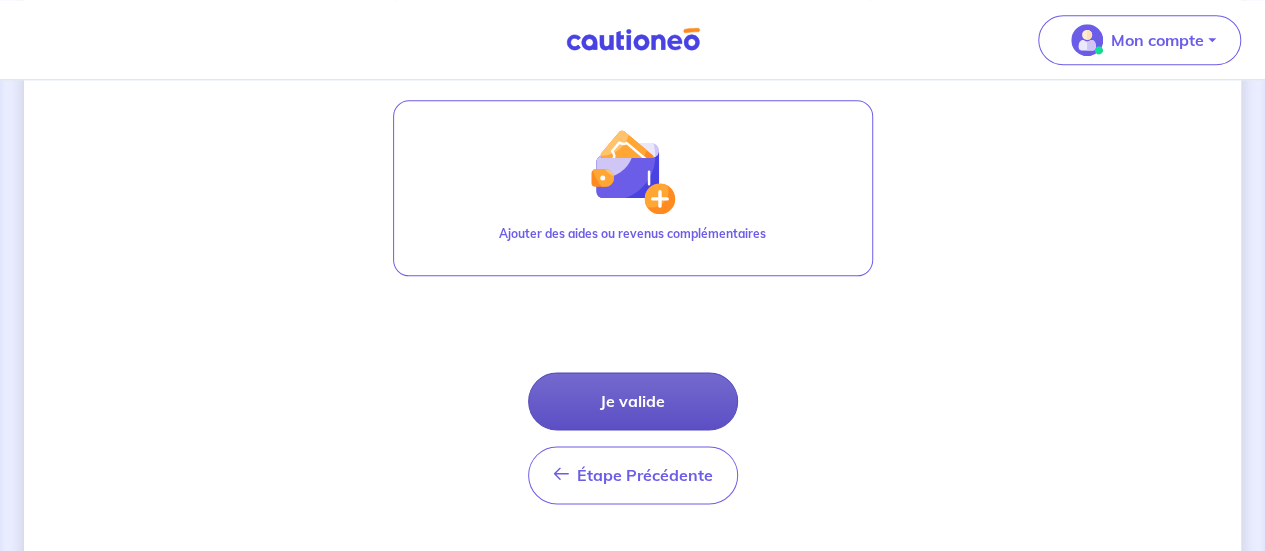 click on "Je valide" at bounding box center (633, 401) 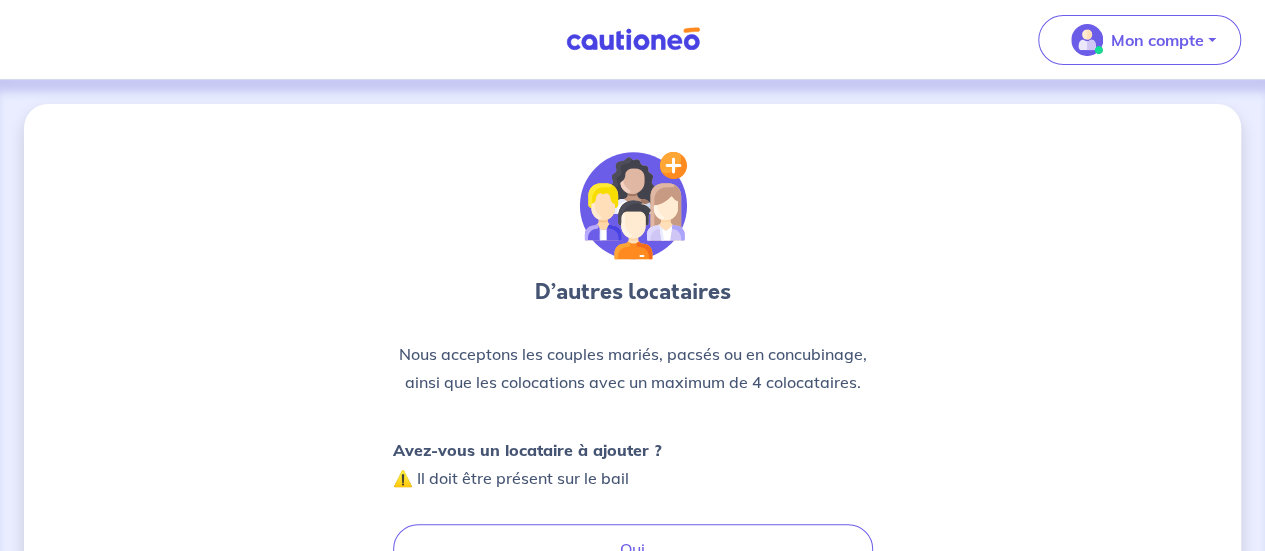 scroll, scrollTop: 100, scrollLeft: 0, axis: vertical 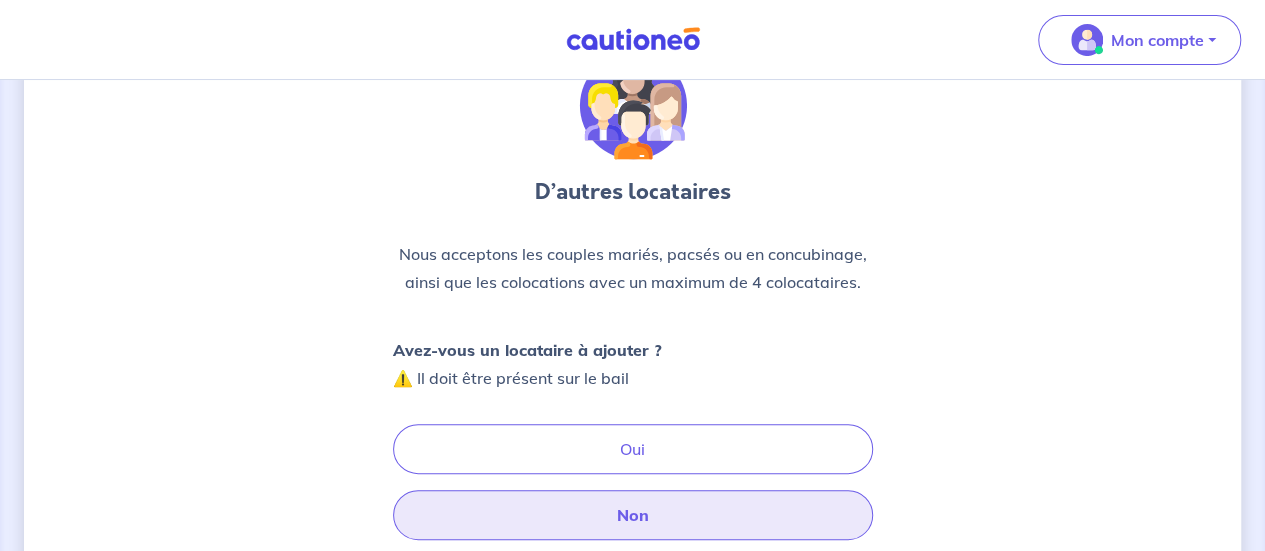 click on "Non" at bounding box center (633, 515) 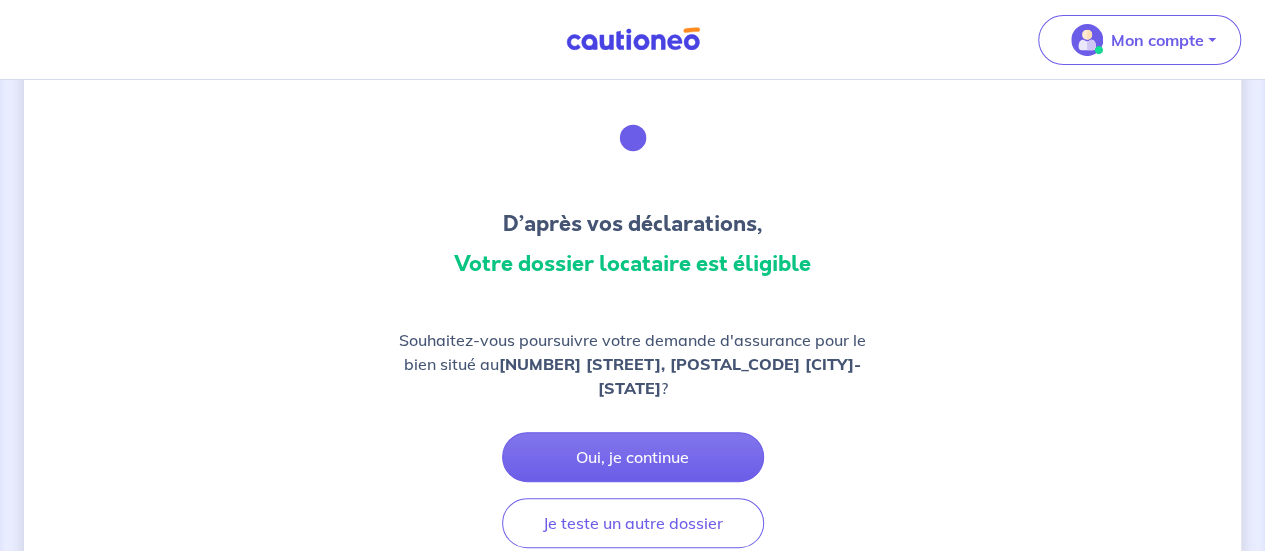 scroll, scrollTop: 100, scrollLeft: 0, axis: vertical 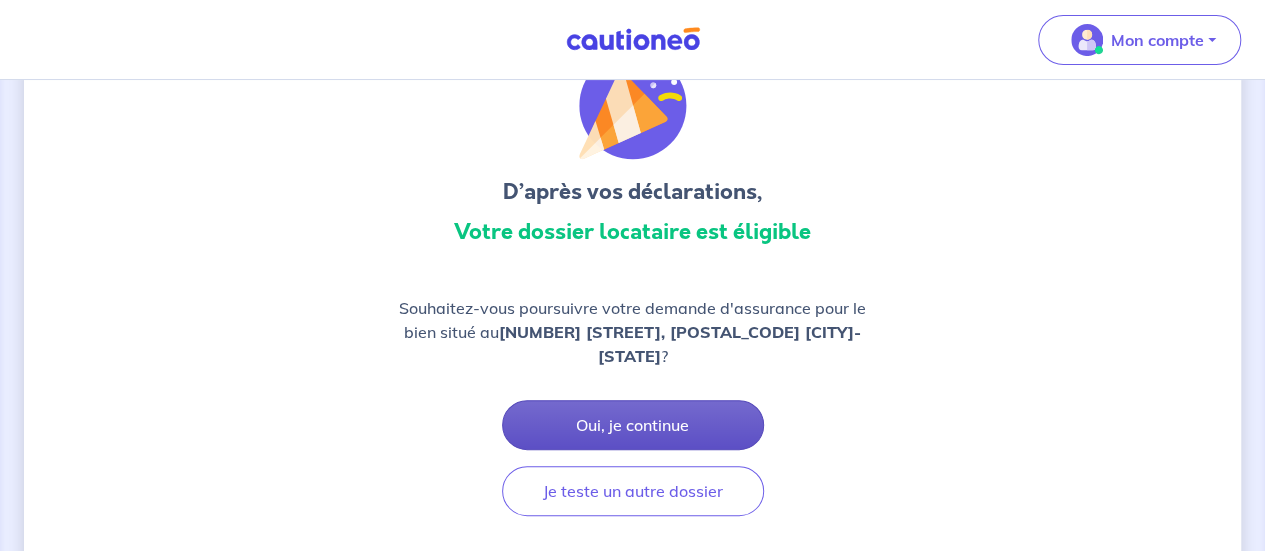 click on "Oui, je continue" at bounding box center (633, 425) 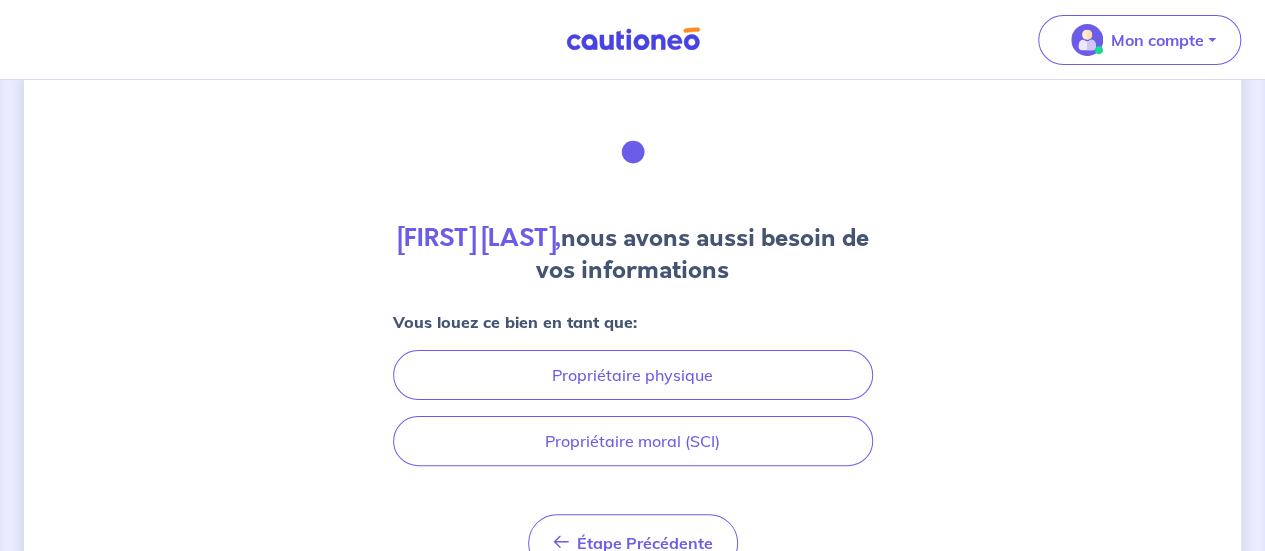 scroll, scrollTop: 100, scrollLeft: 0, axis: vertical 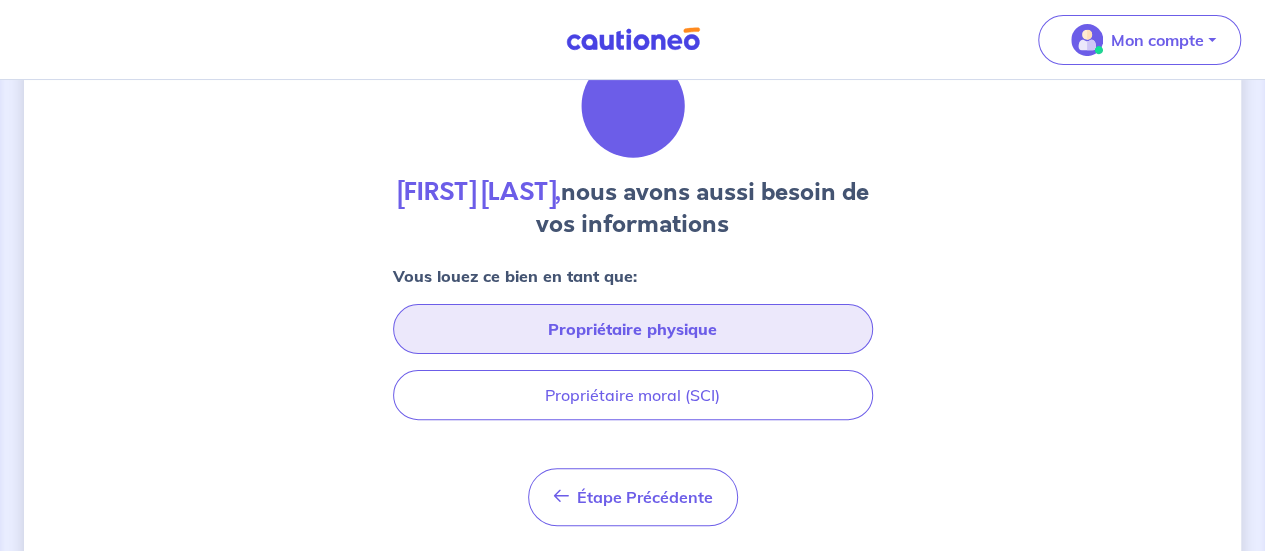 click on "Propriétaire physique" at bounding box center [633, 329] 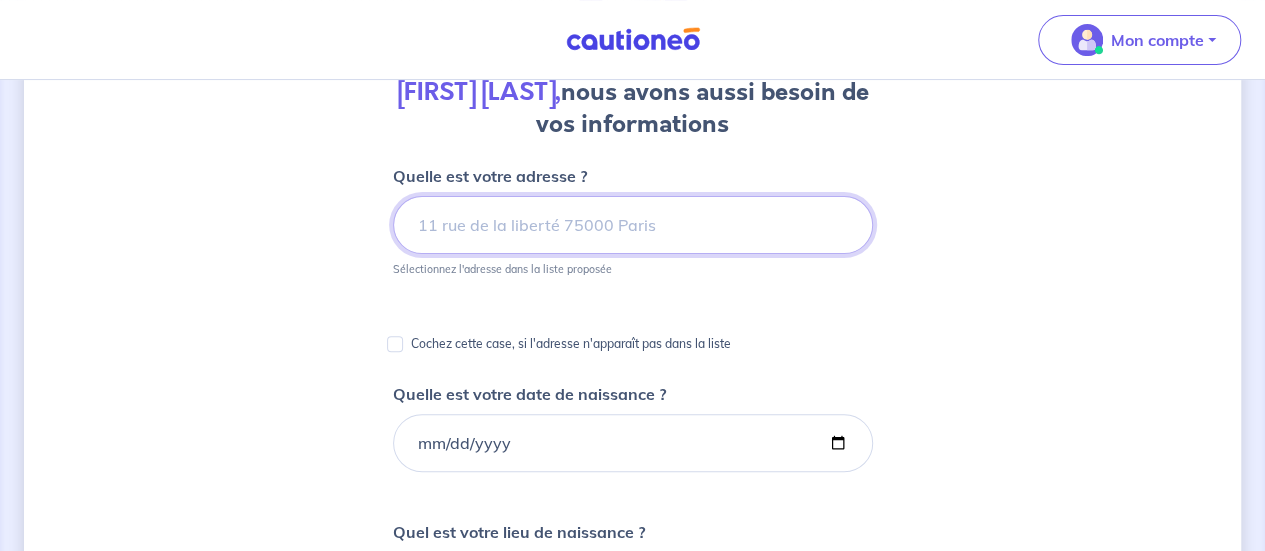 scroll, scrollTop: 300, scrollLeft: 0, axis: vertical 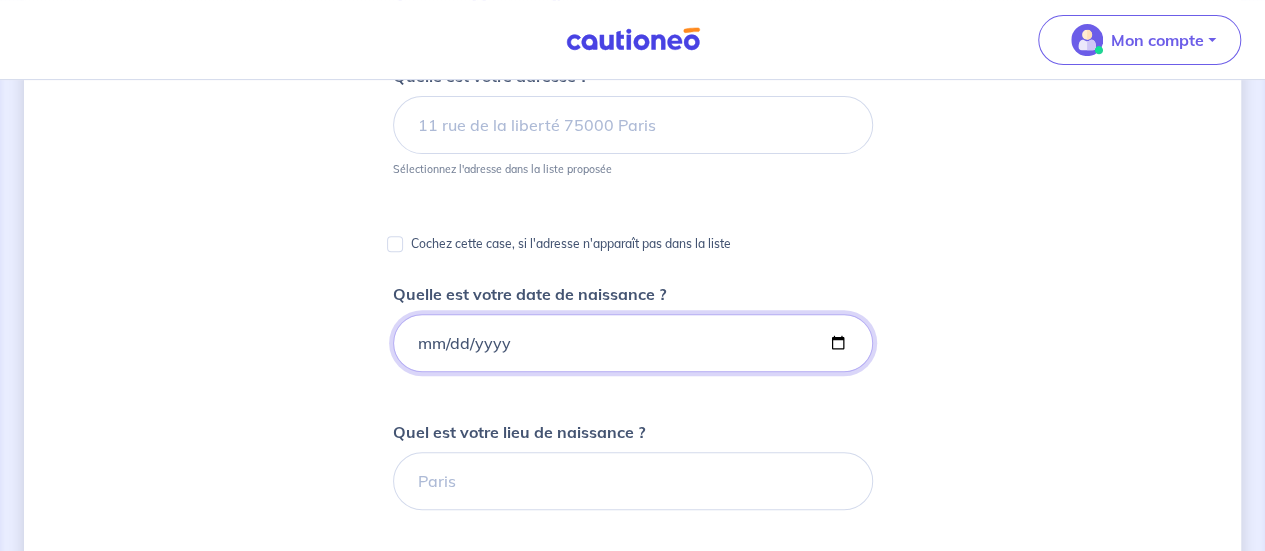 click on "Quelle est votre date de naissance ?" at bounding box center (633, 343) 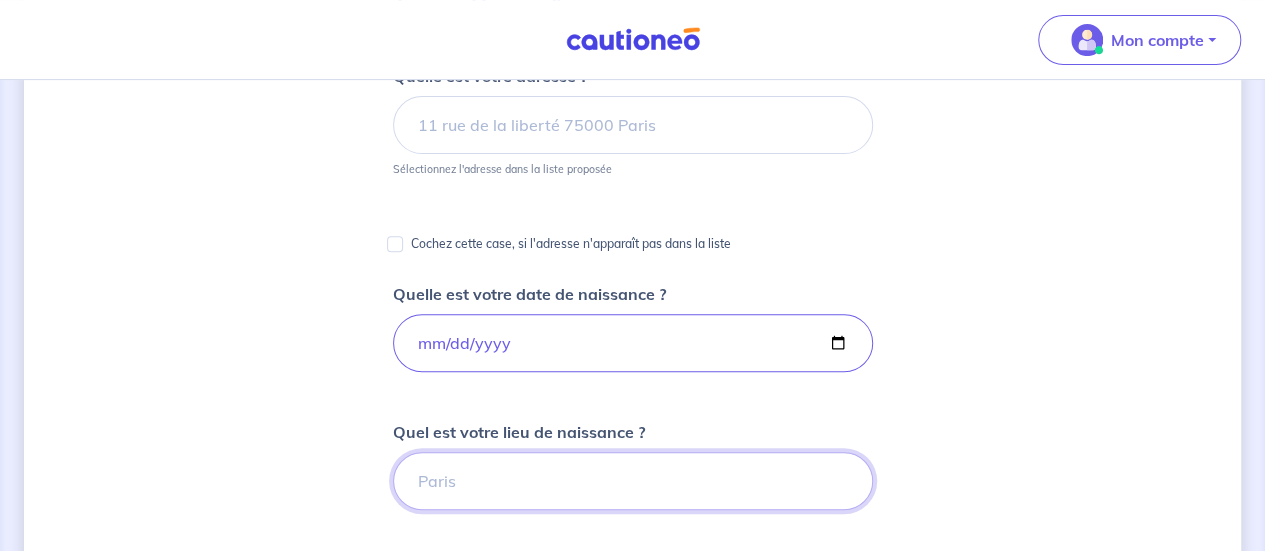 click on "Quel est votre lieu de naissance ?" at bounding box center [633, 481] 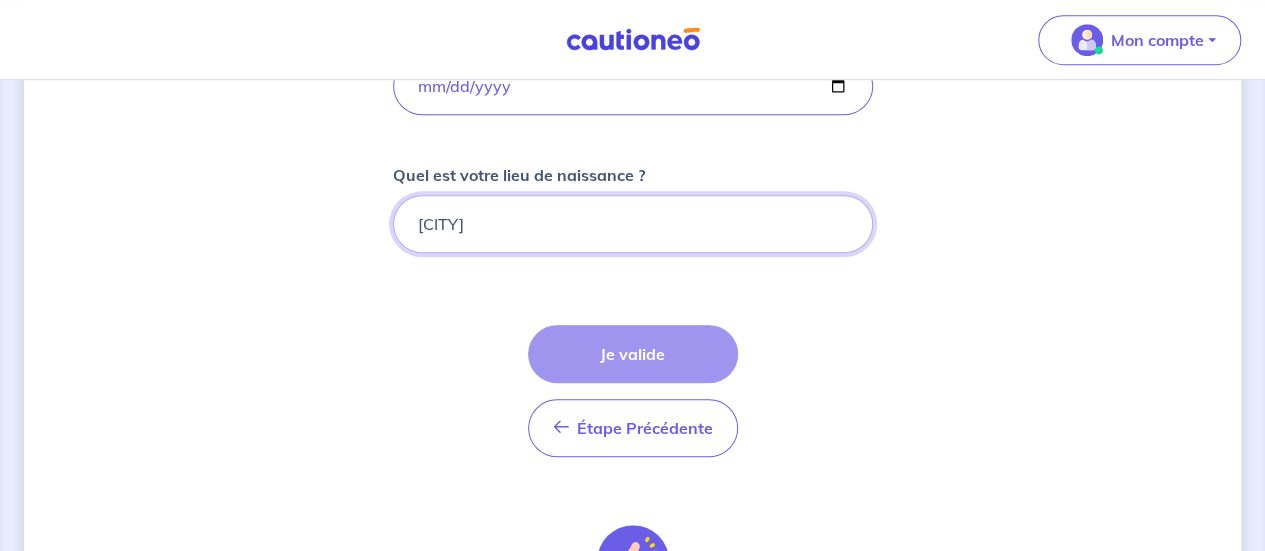scroll, scrollTop: 600, scrollLeft: 0, axis: vertical 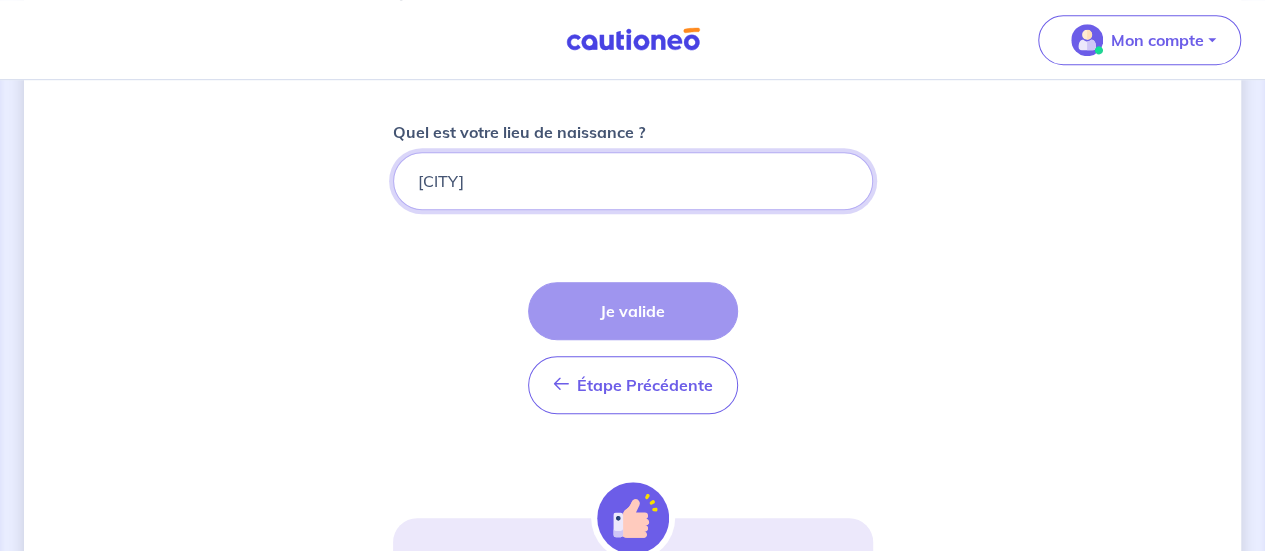 type on "[CITY]" 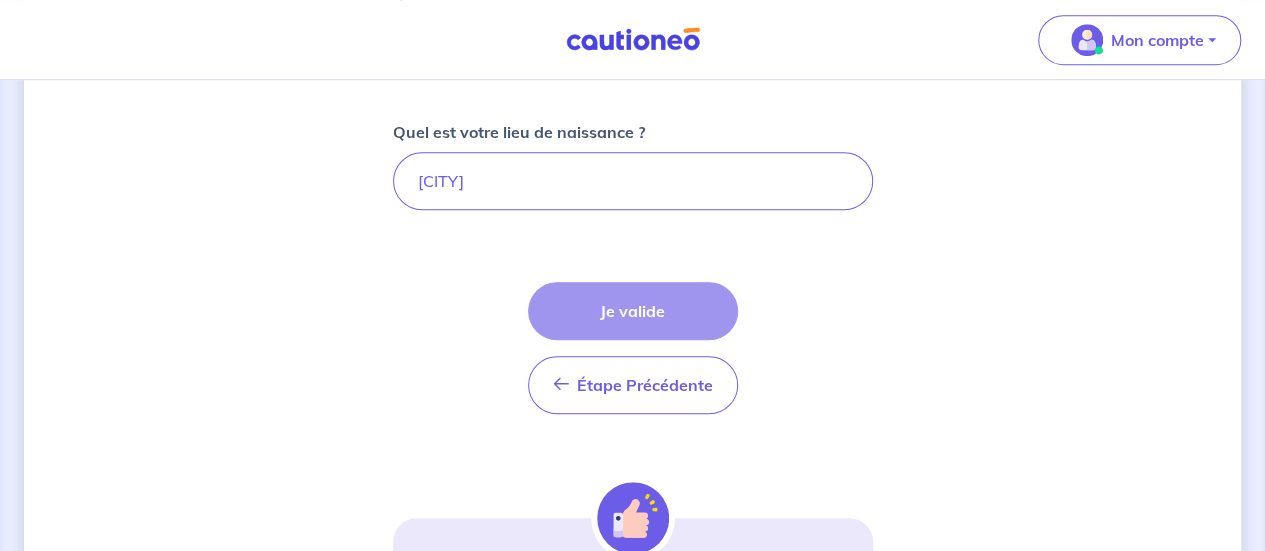 click on "Étape Précédente Précédent Je valide Je valide" at bounding box center [633, 348] 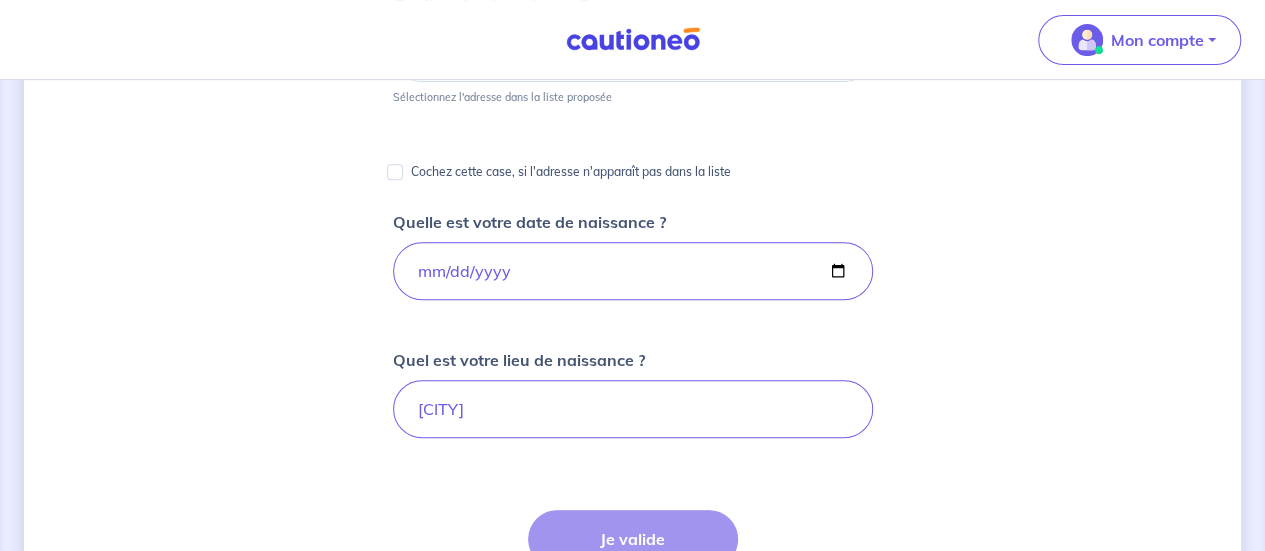 scroll, scrollTop: 0, scrollLeft: 0, axis: both 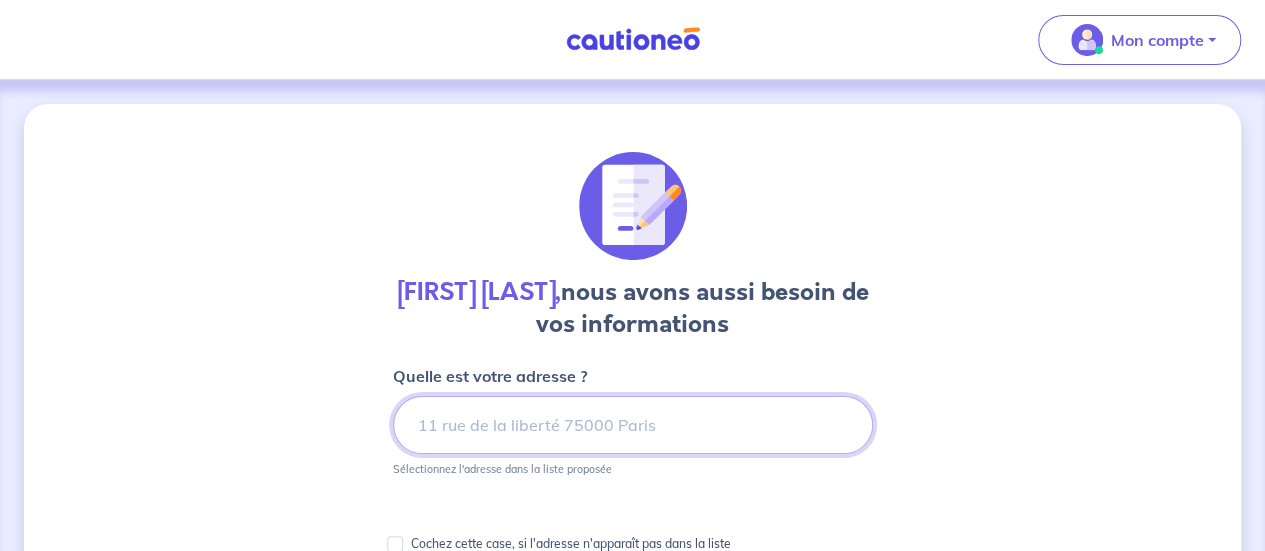 click at bounding box center [633, 425] 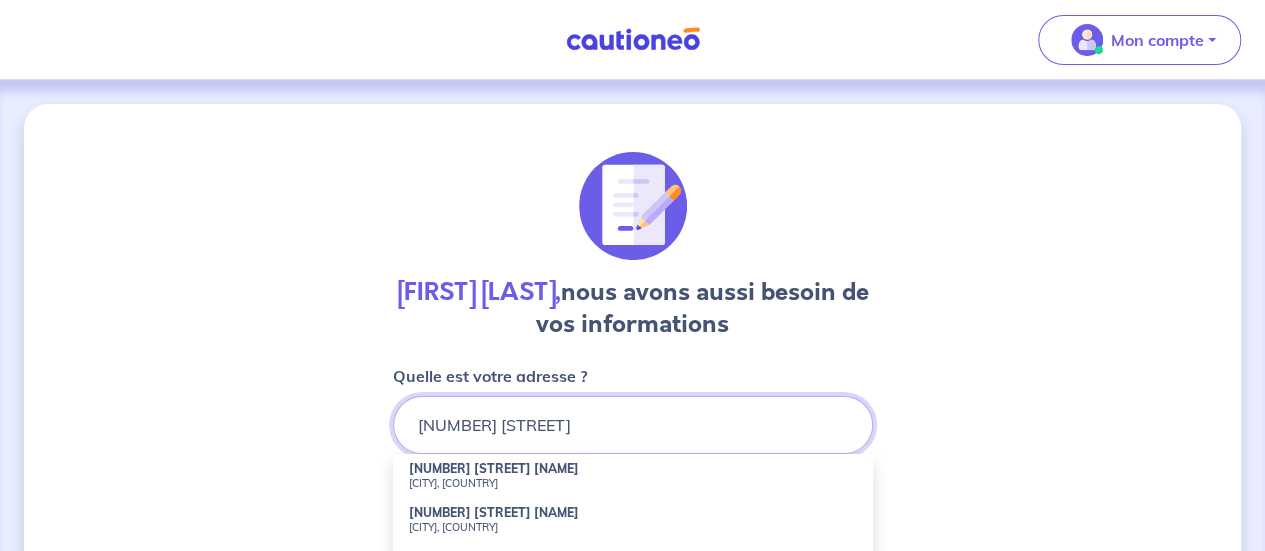 click on "[NUMBER] [STREET]" at bounding box center (633, 425) 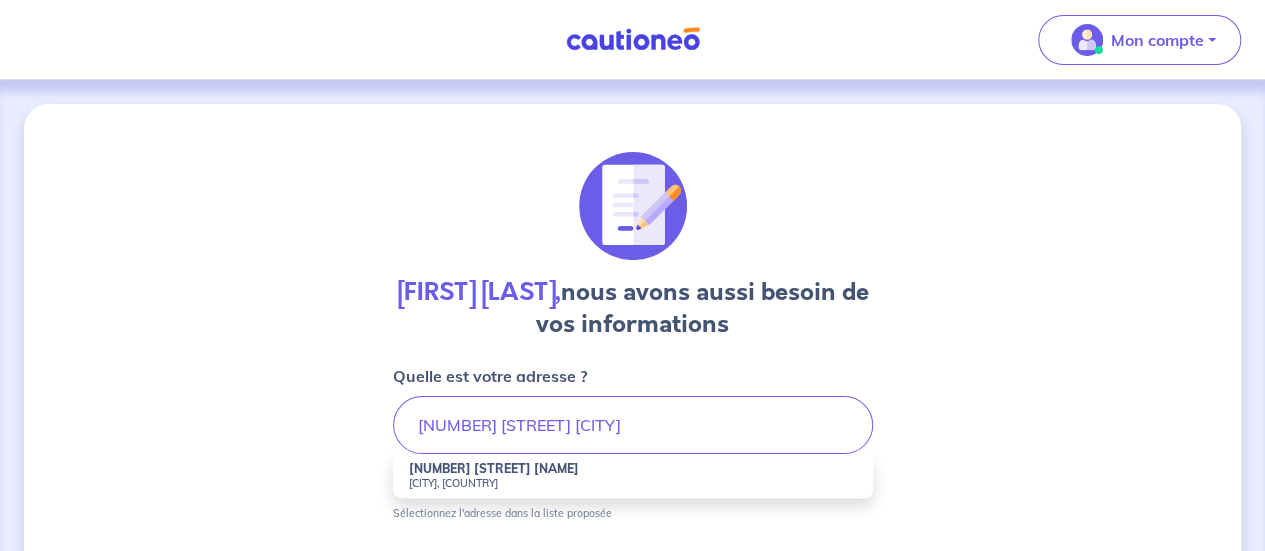 click on "[CITY], [COUNTRY]" at bounding box center [633, 483] 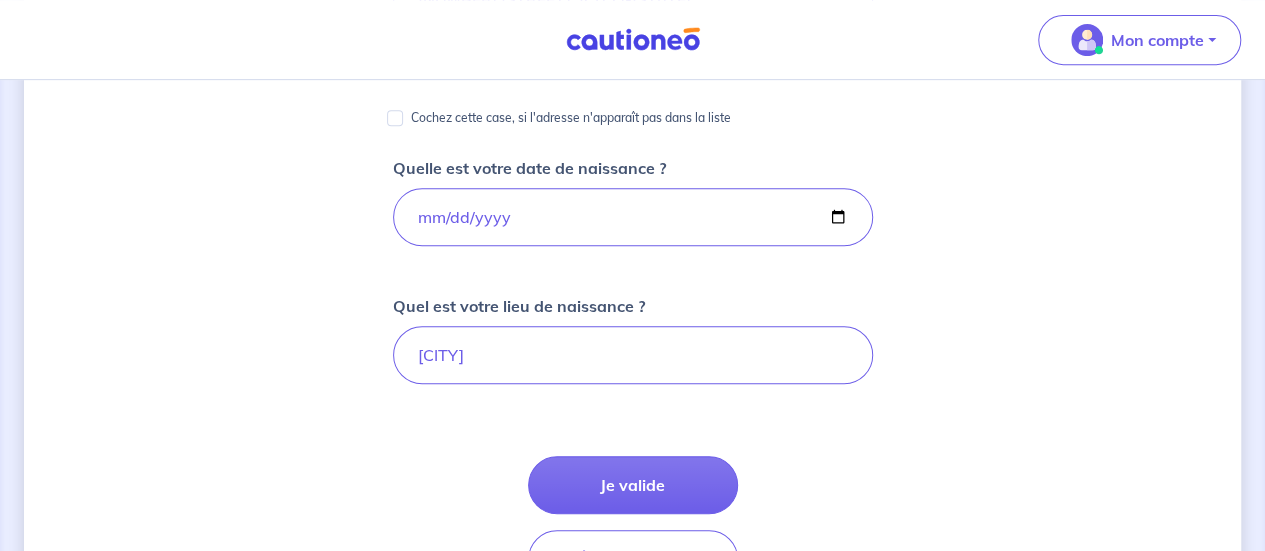 scroll, scrollTop: 700, scrollLeft: 0, axis: vertical 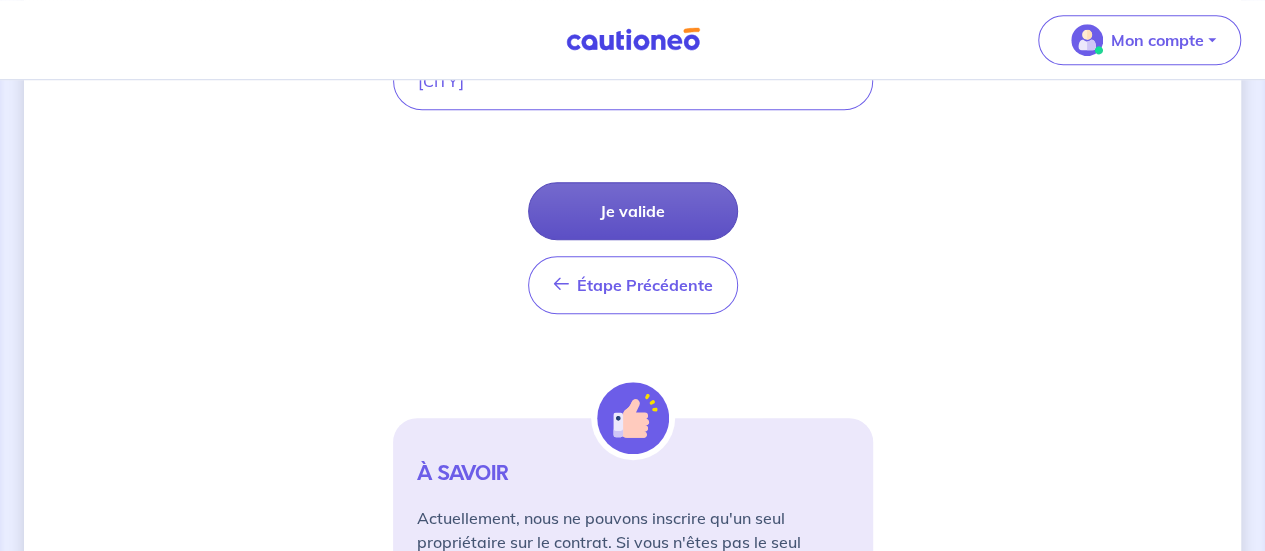 click on "Je valide" at bounding box center (633, 211) 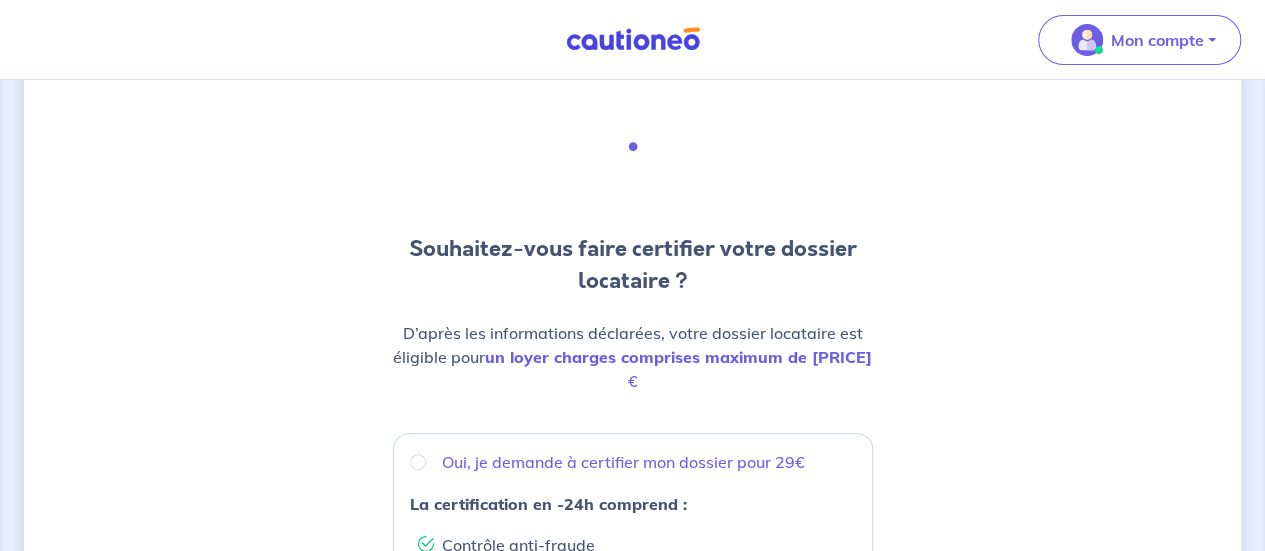 scroll, scrollTop: 100, scrollLeft: 0, axis: vertical 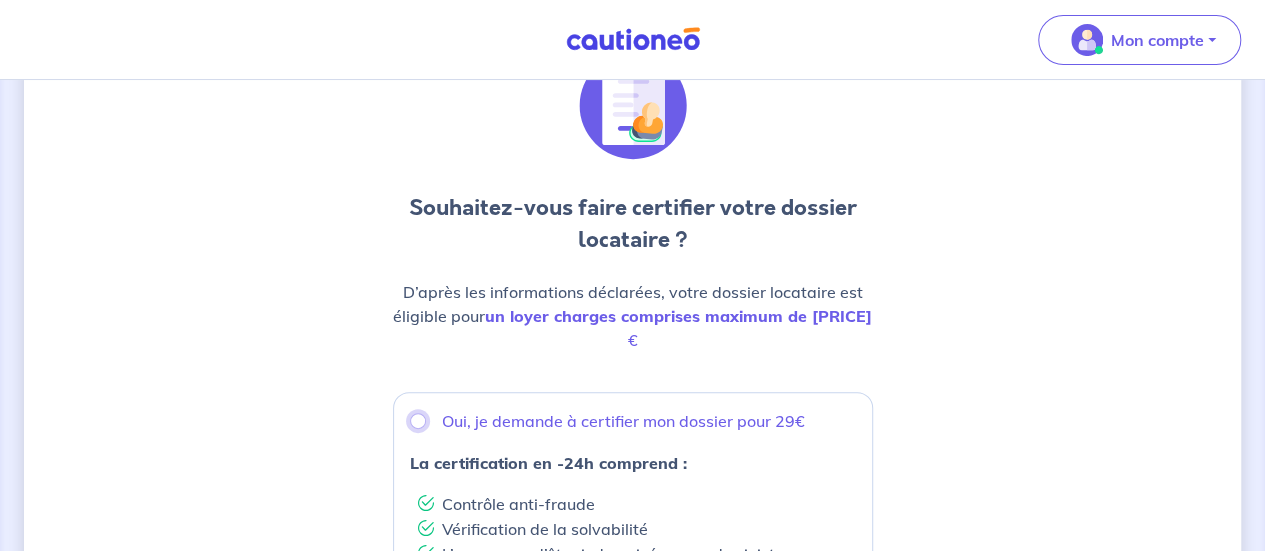 click on "Oui, je demande à certifier mon dossier pour 29€" at bounding box center (418, 421) 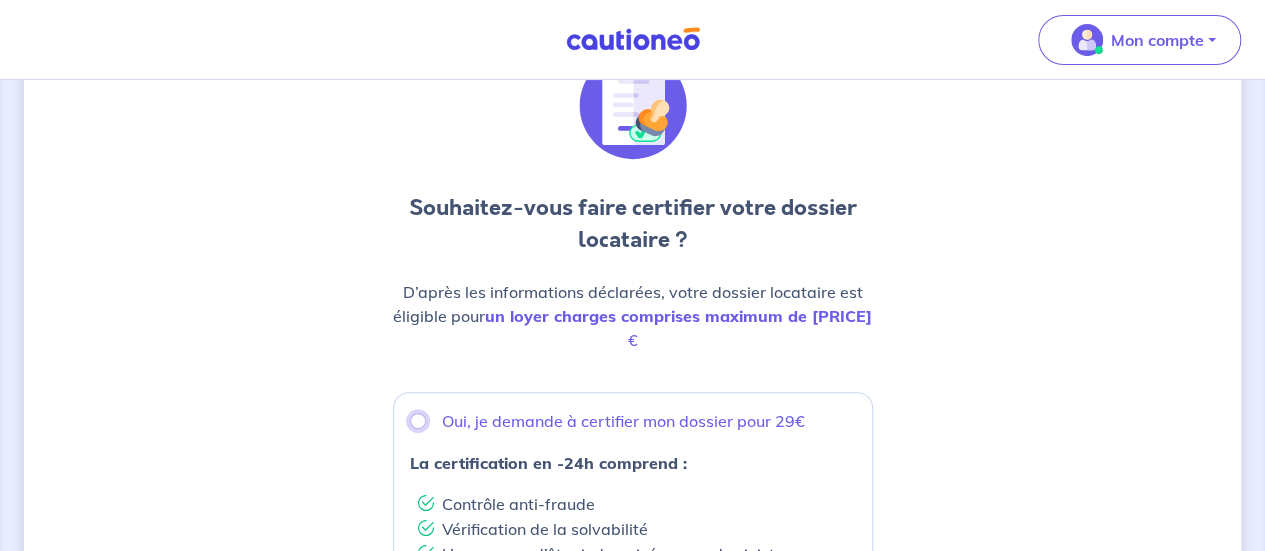 radio on "true" 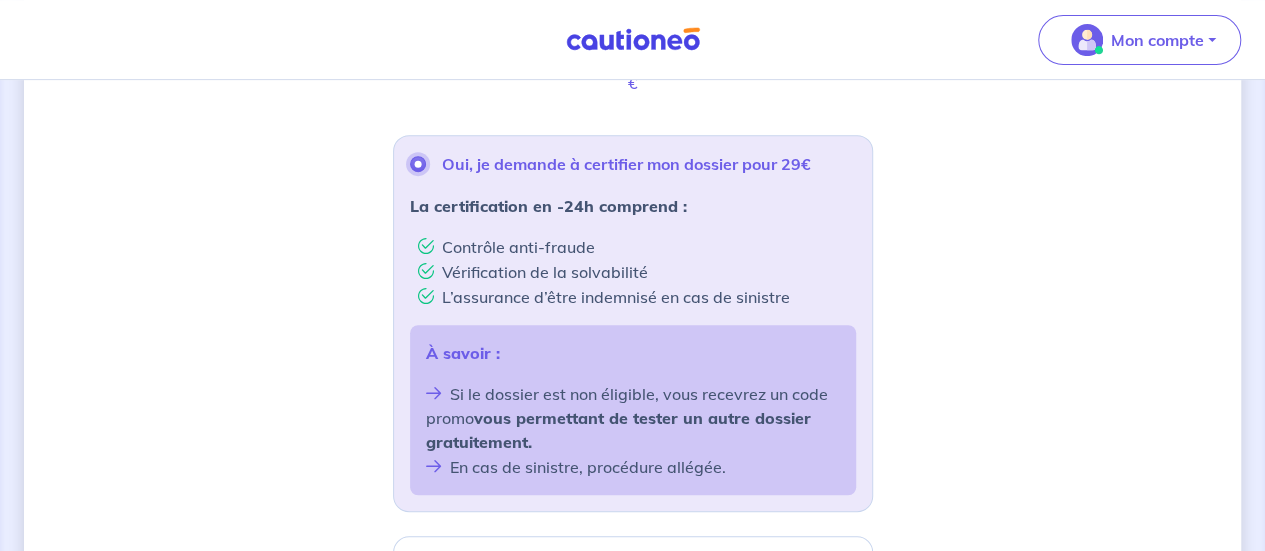 scroll, scrollTop: 400, scrollLeft: 0, axis: vertical 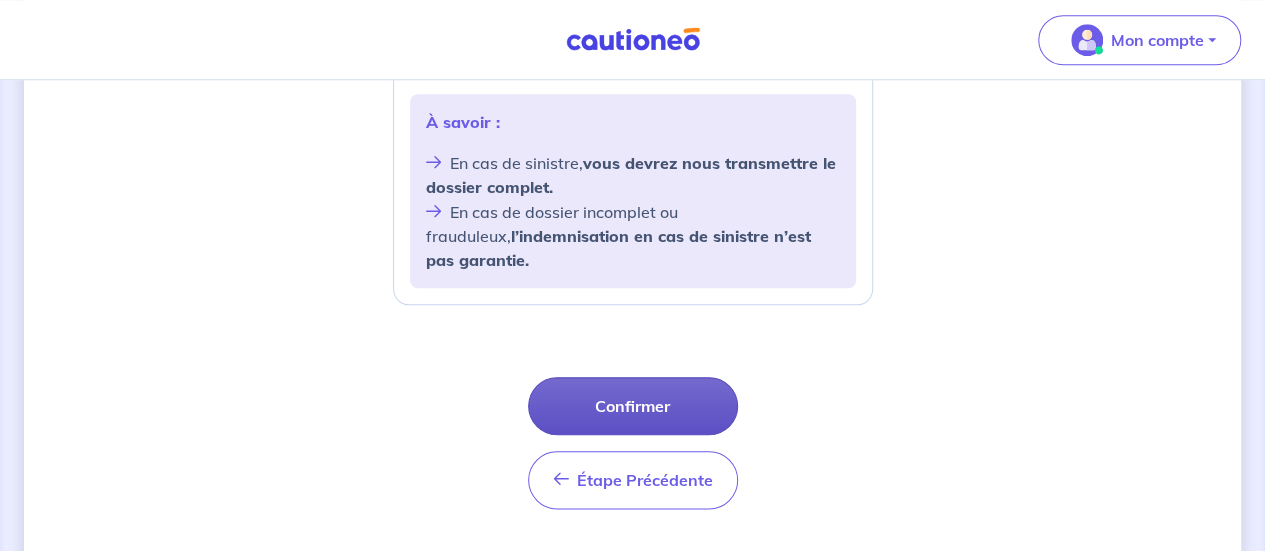 click on "Confirmer" at bounding box center [633, 406] 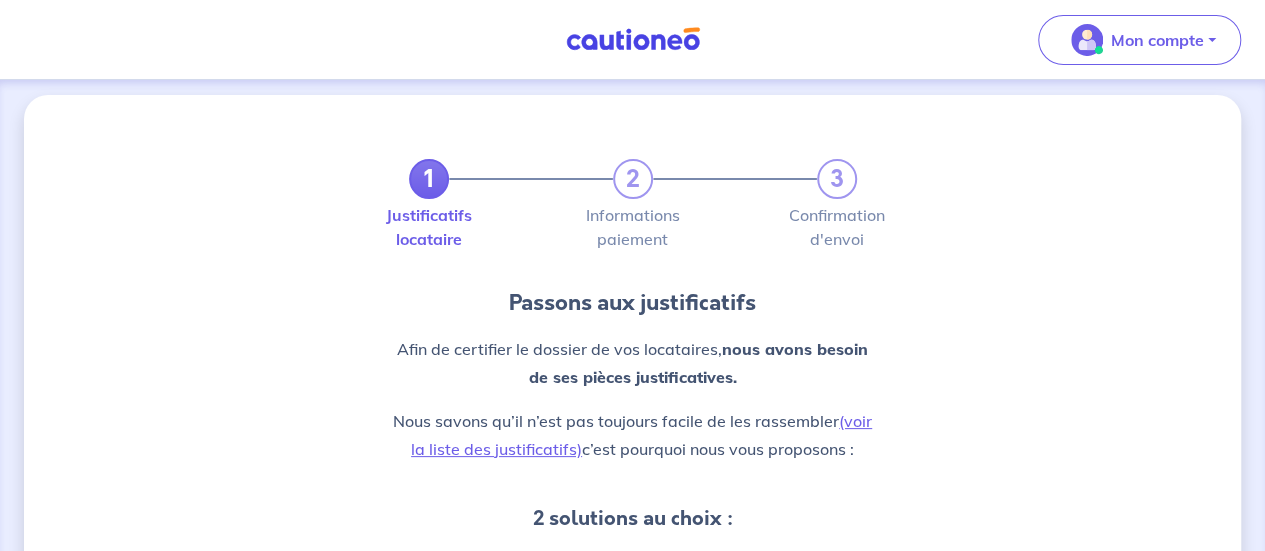 scroll, scrollTop: 0, scrollLeft: 0, axis: both 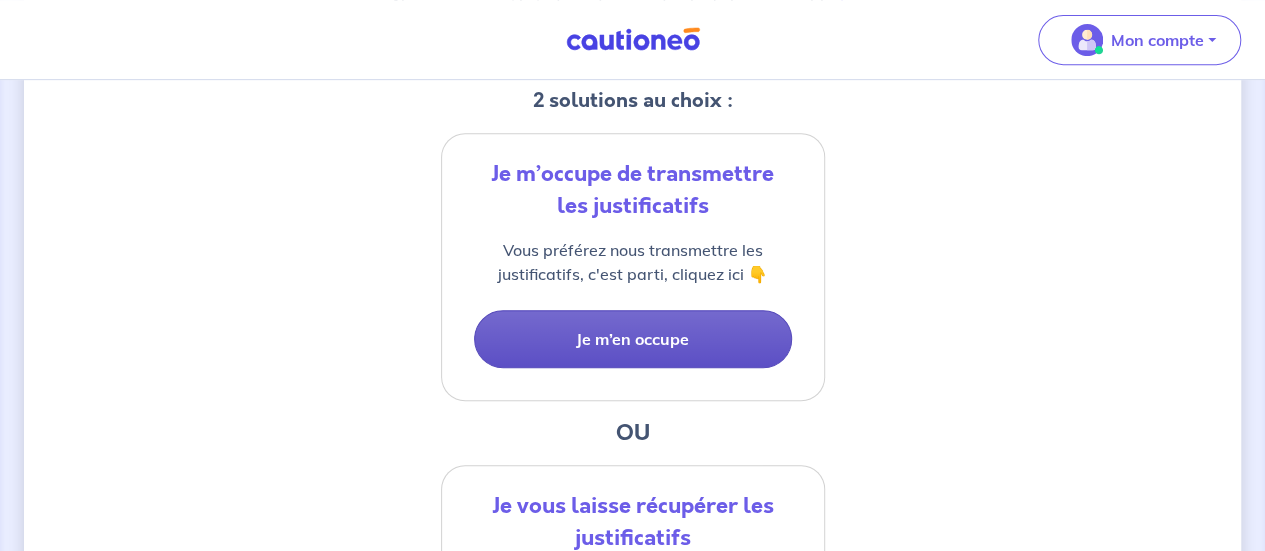 click on "Je m’en occupe" at bounding box center (633, 339) 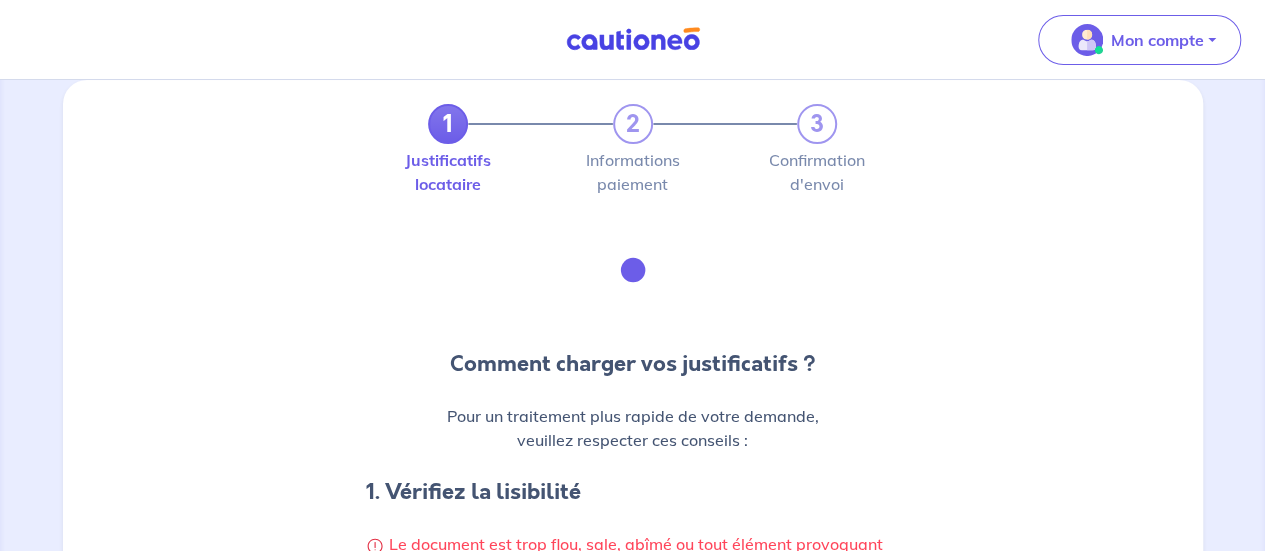 scroll, scrollTop: 0, scrollLeft: 0, axis: both 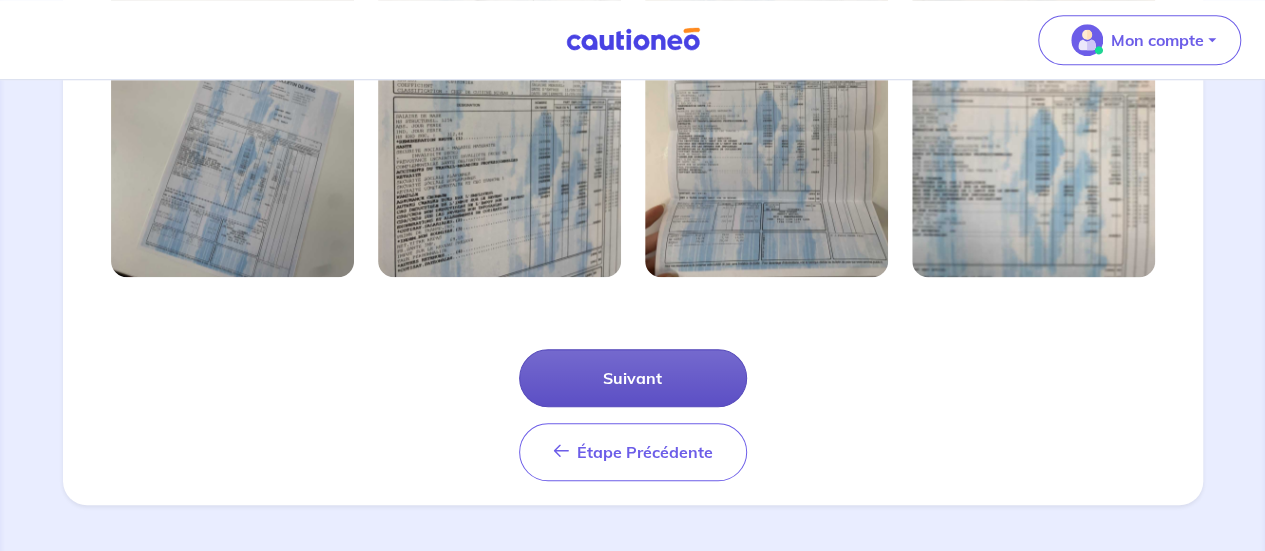 click on "Suivant" at bounding box center (633, 378) 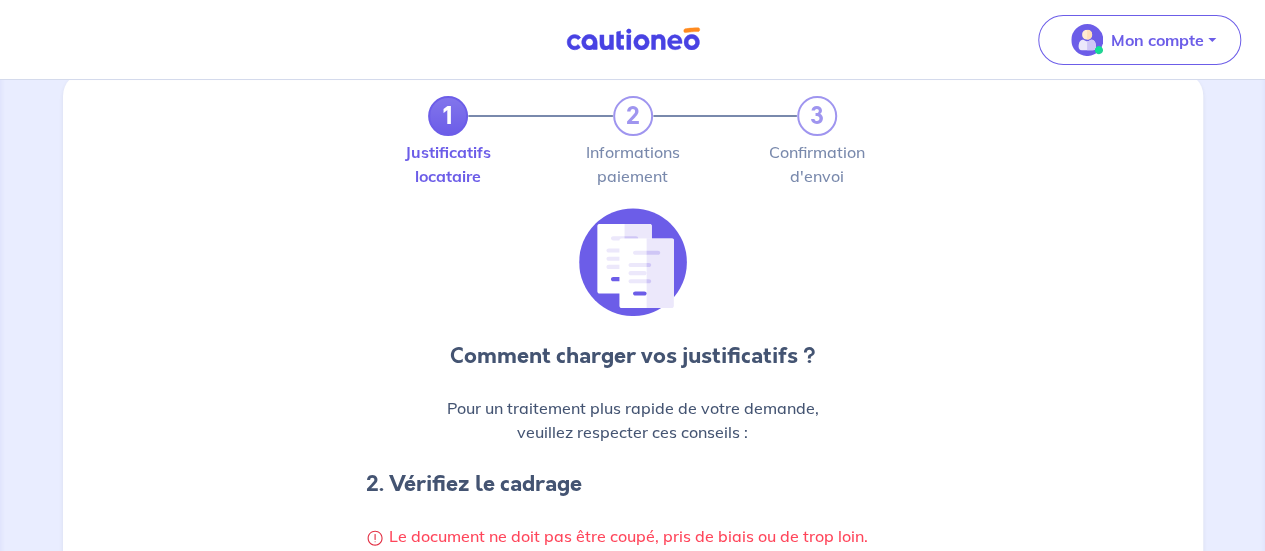 scroll, scrollTop: 0, scrollLeft: 0, axis: both 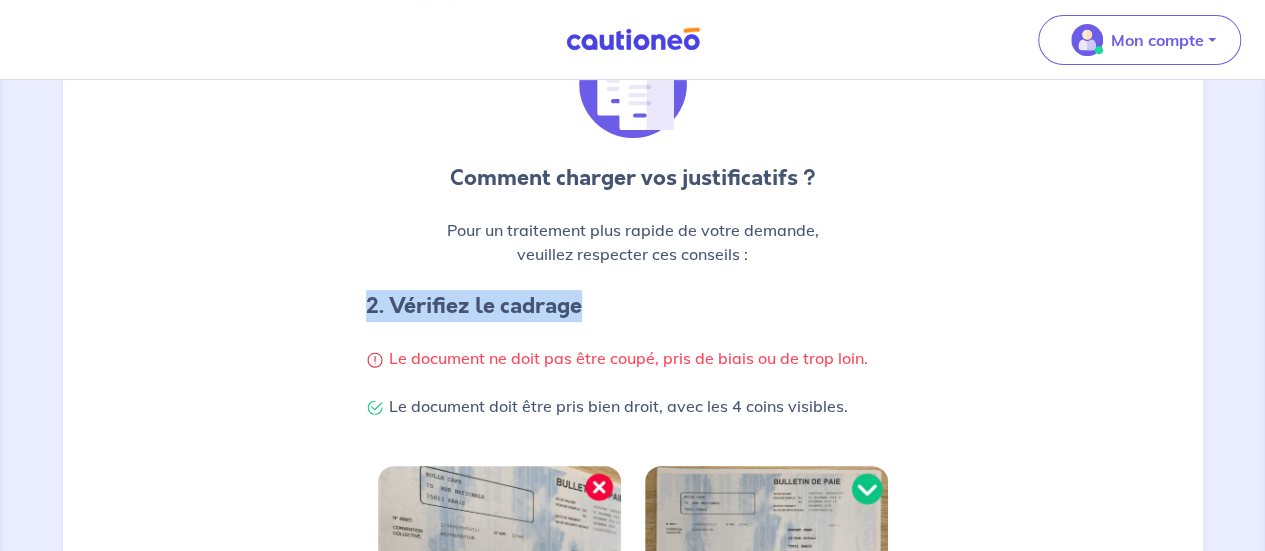 drag, startPoint x: 1252, startPoint y: 252, endPoint x: 1237, endPoint y: 314, distance: 63.788715 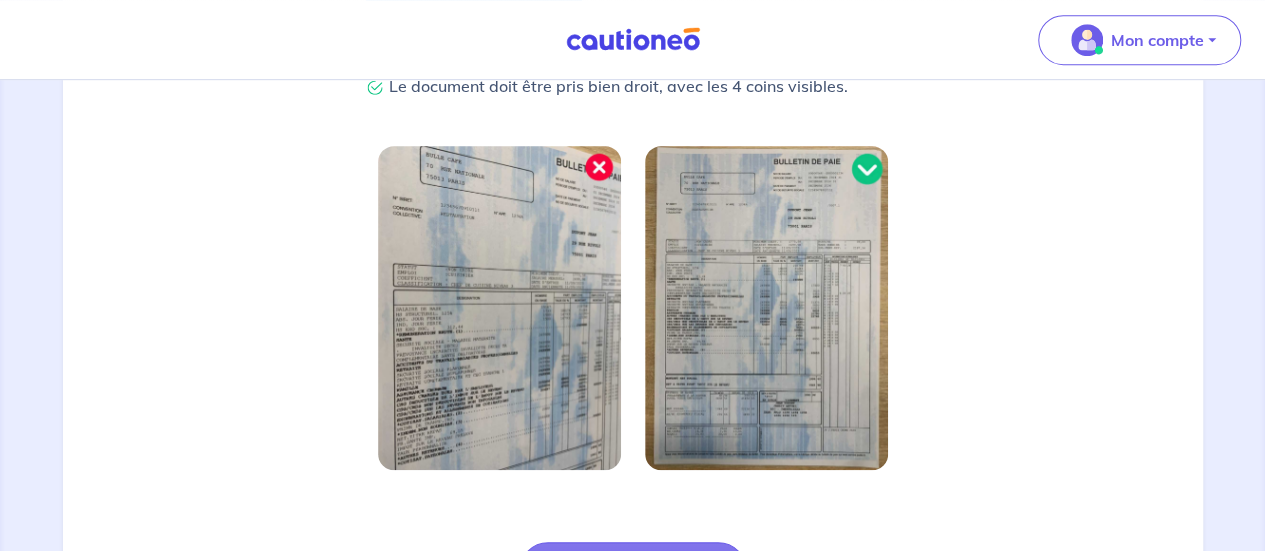 scroll, scrollTop: 544, scrollLeft: 0, axis: vertical 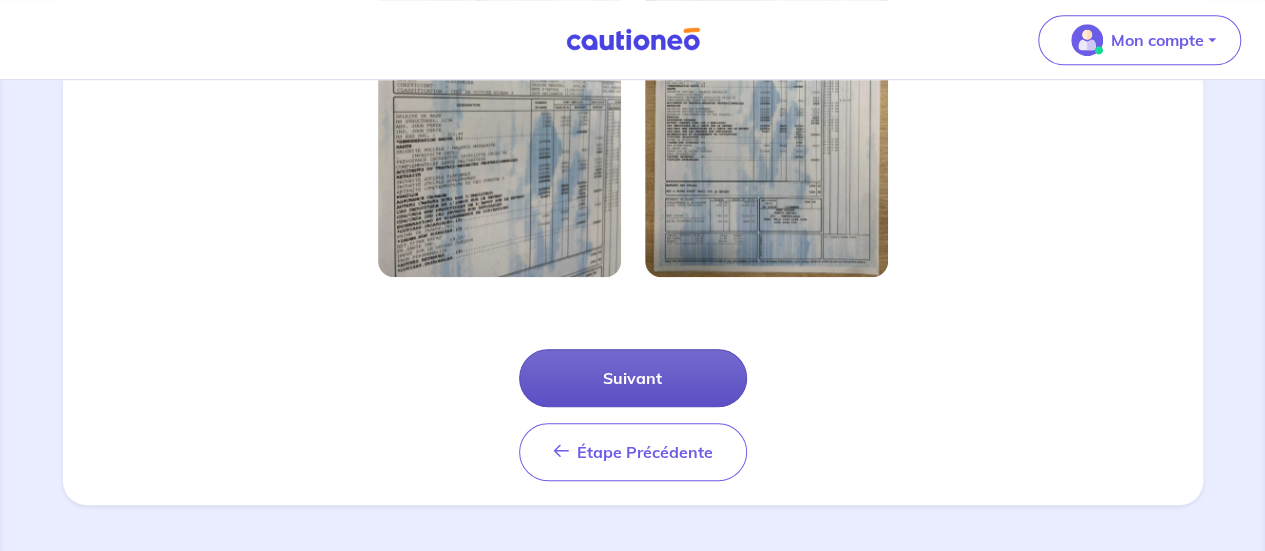 click on "Suivant" at bounding box center [633, 378] 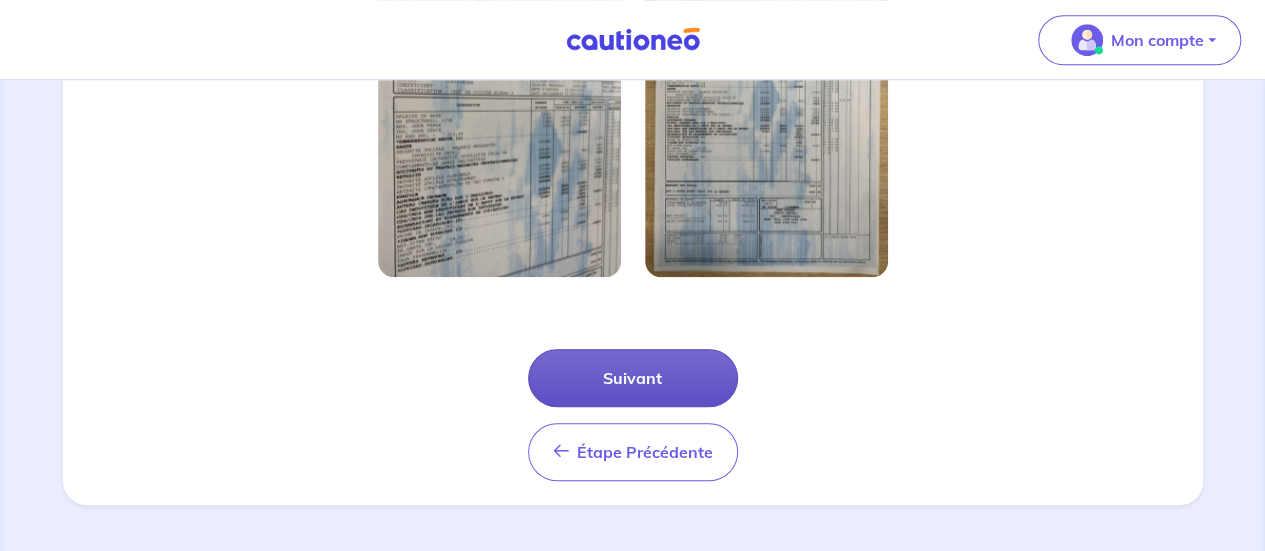 scroll, scrollTop: 0, scrollLeft: 0, axis: both 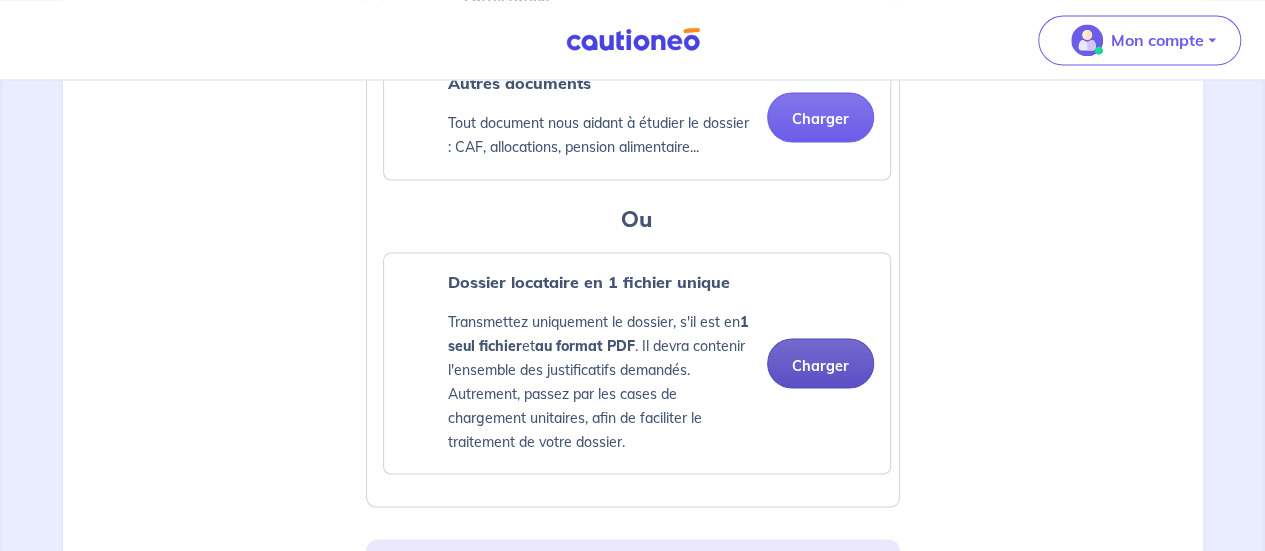 click on "Charger" at bounding box center [820, 363] 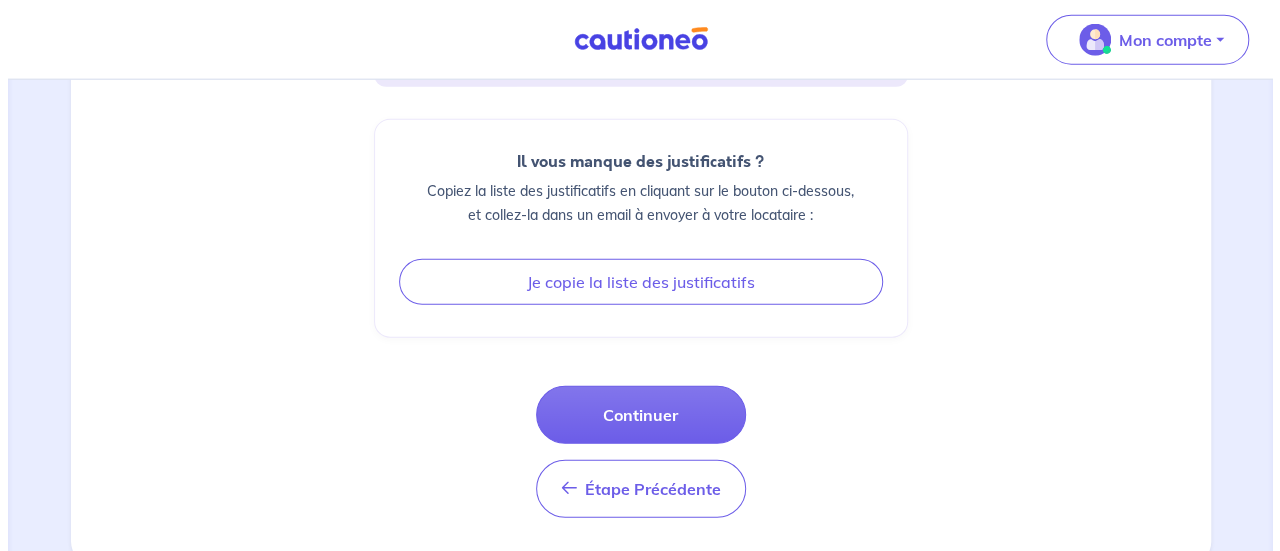 scroll, scrollTop: 2495, scrollLeft: 0, axis: vertical 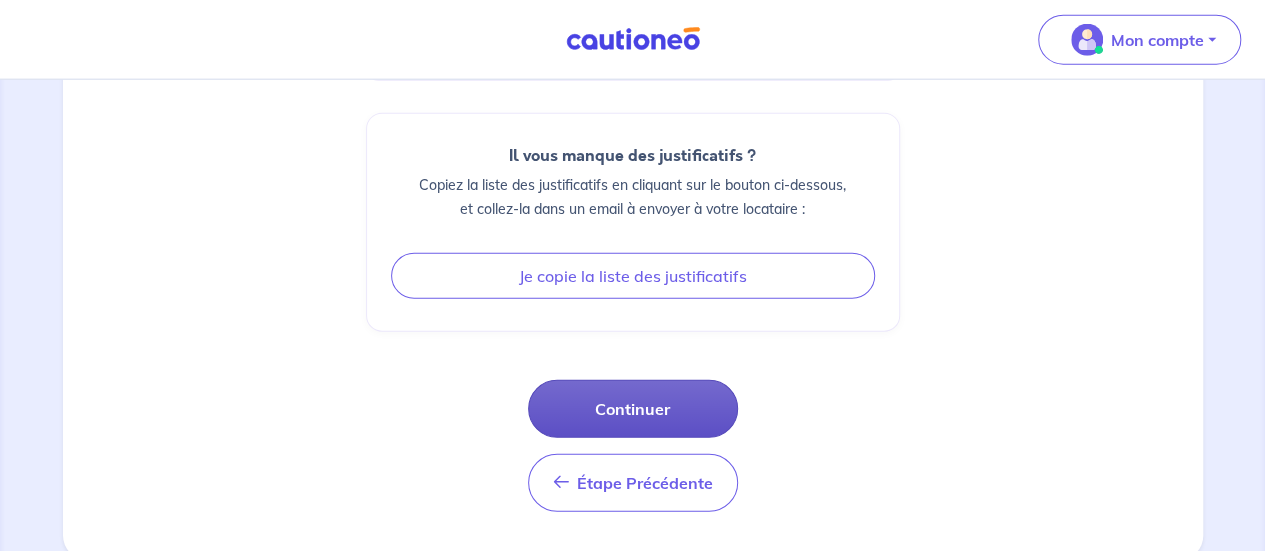 click on "Continuer" at bounding box center (633, 409) 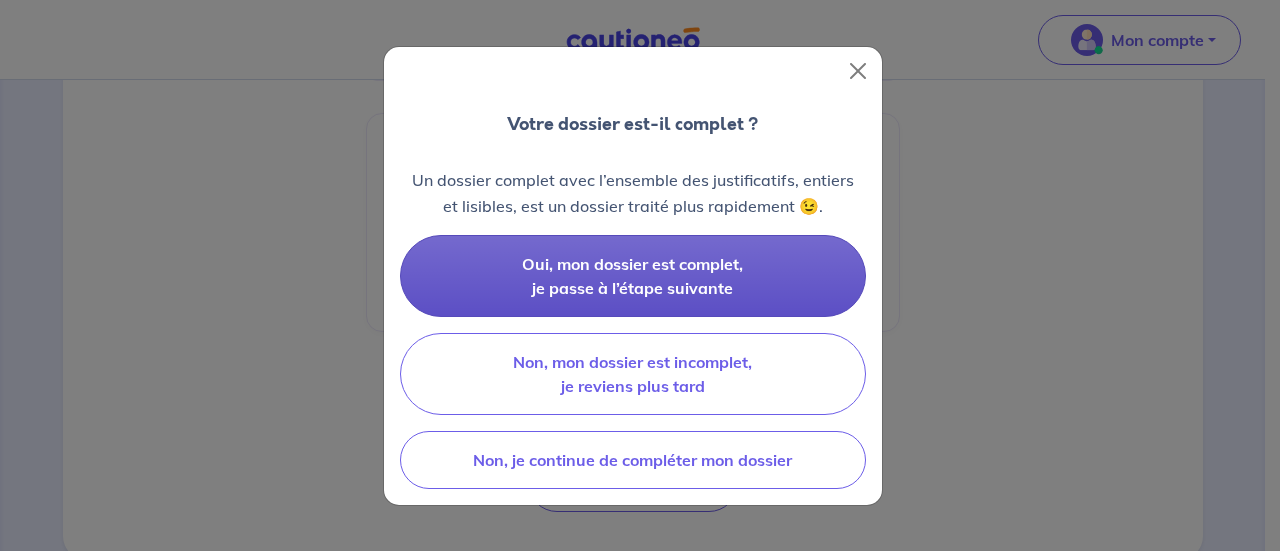 click on "Oui, mon dossier est complet,
je passe à l’étape suivante" at bounding box center [632, 276] 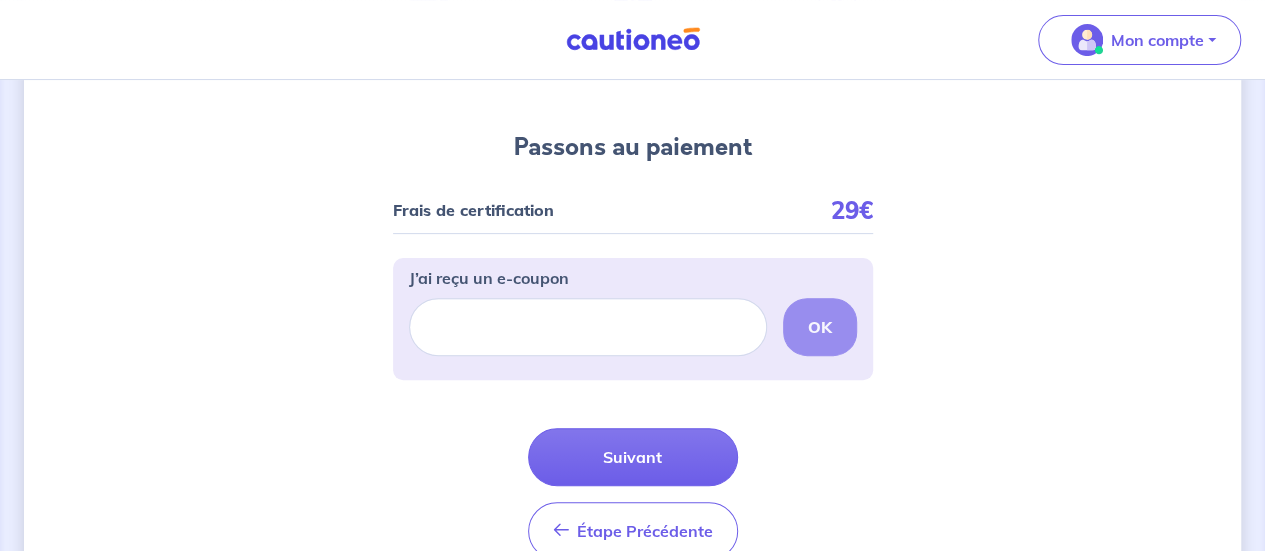 scroll, scrollTop: 200, scrollLeft: 0, axis: vertical 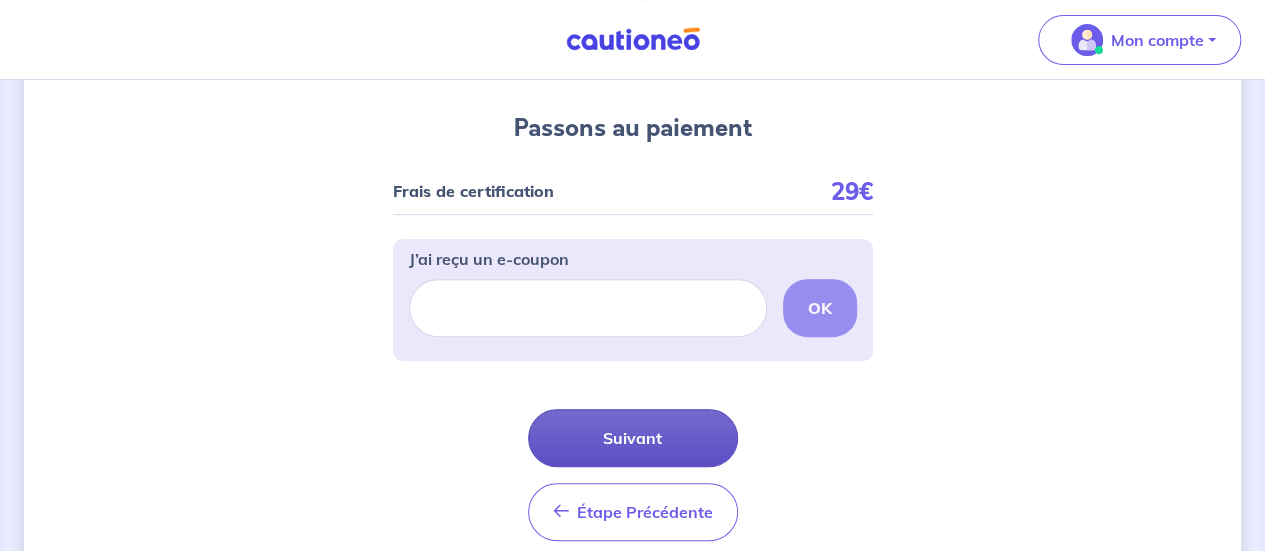 click on "Suivant" at bounding box center (633, 438) 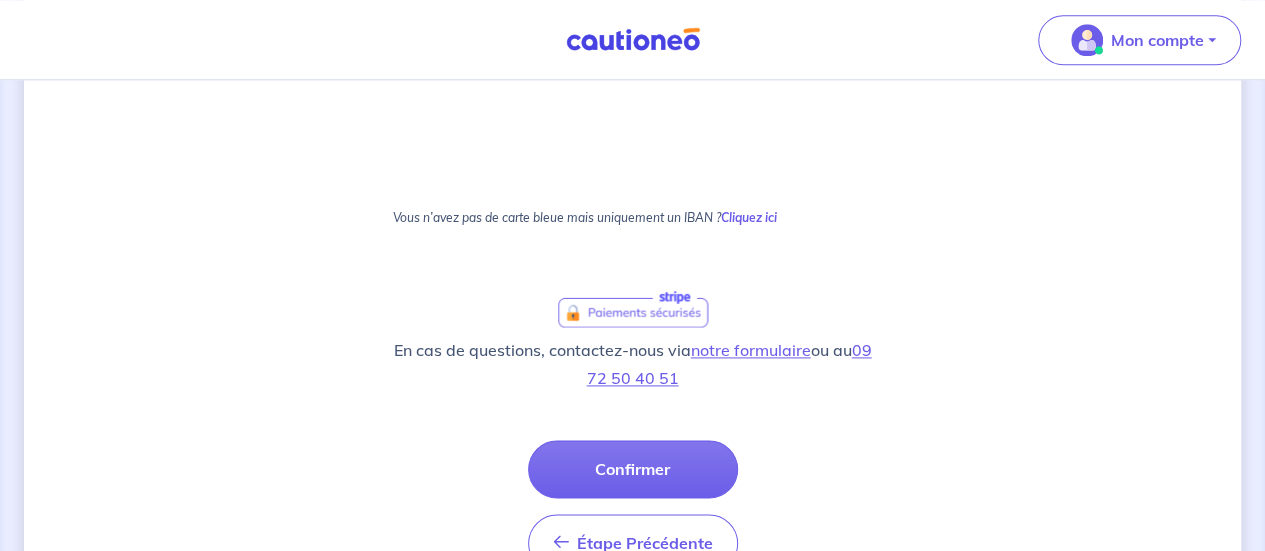 scroll, scrollTop: 1324, scrollLeft: 0, axis: vertical 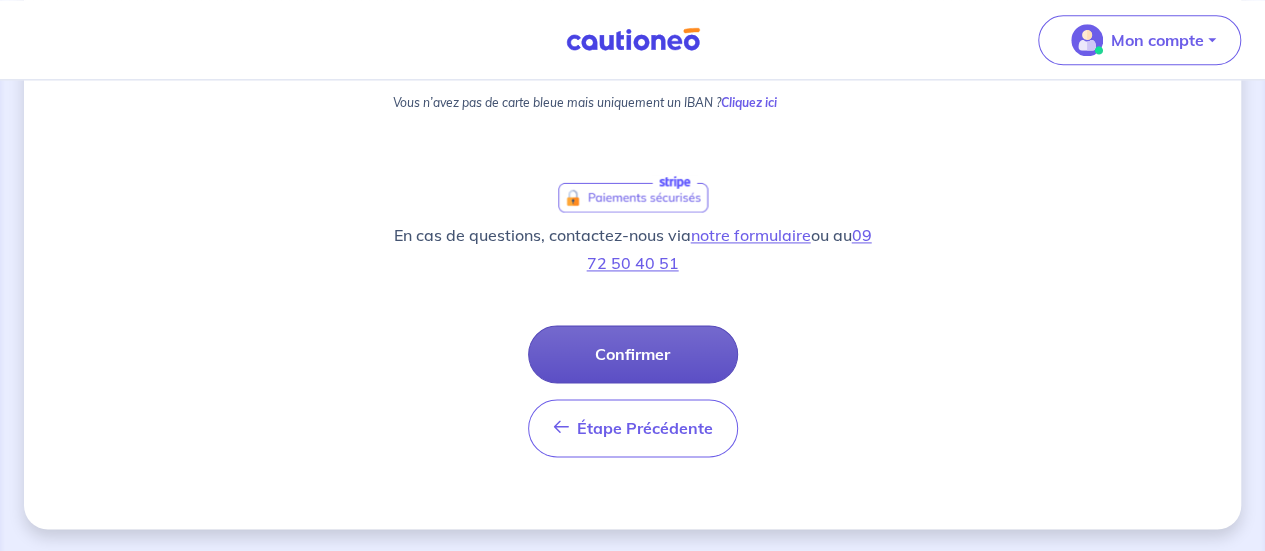 click on "Confirmer" at bounding box center [633, 354] 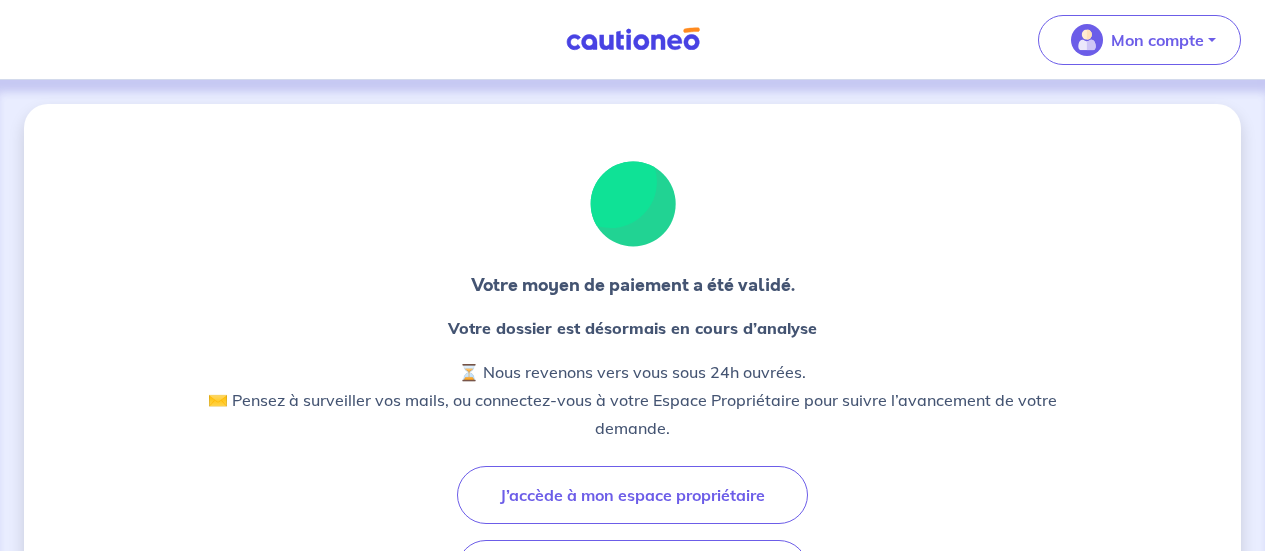 scroll, scrollTop: 0, scrollLeft: 0, axis: both 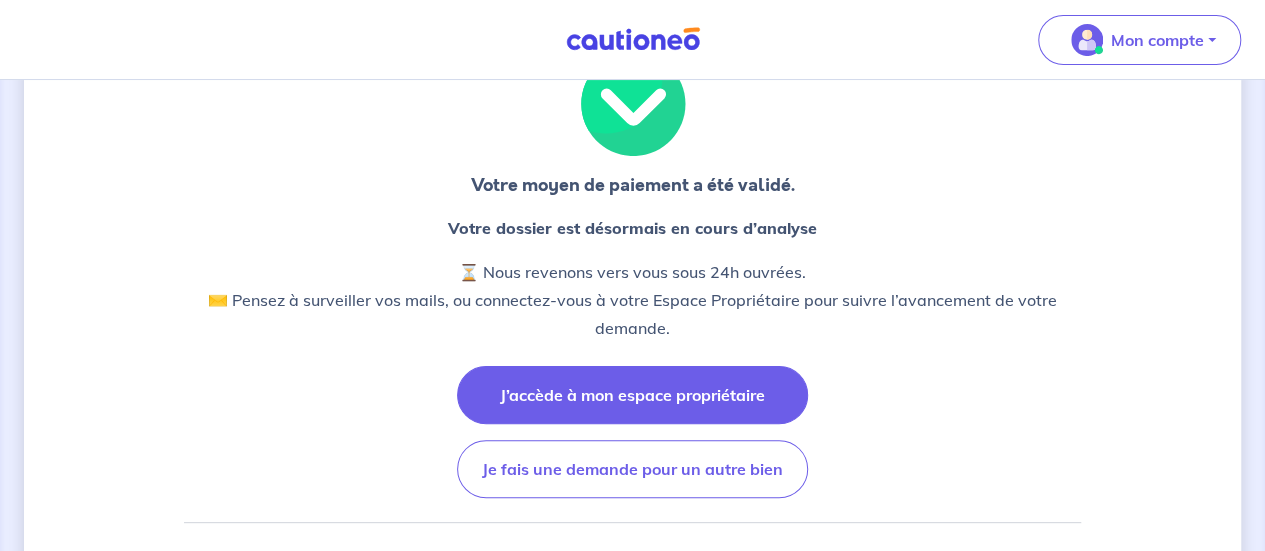 click on "J’accède à mon espace propriétaire" at bounding box center (632, 395) 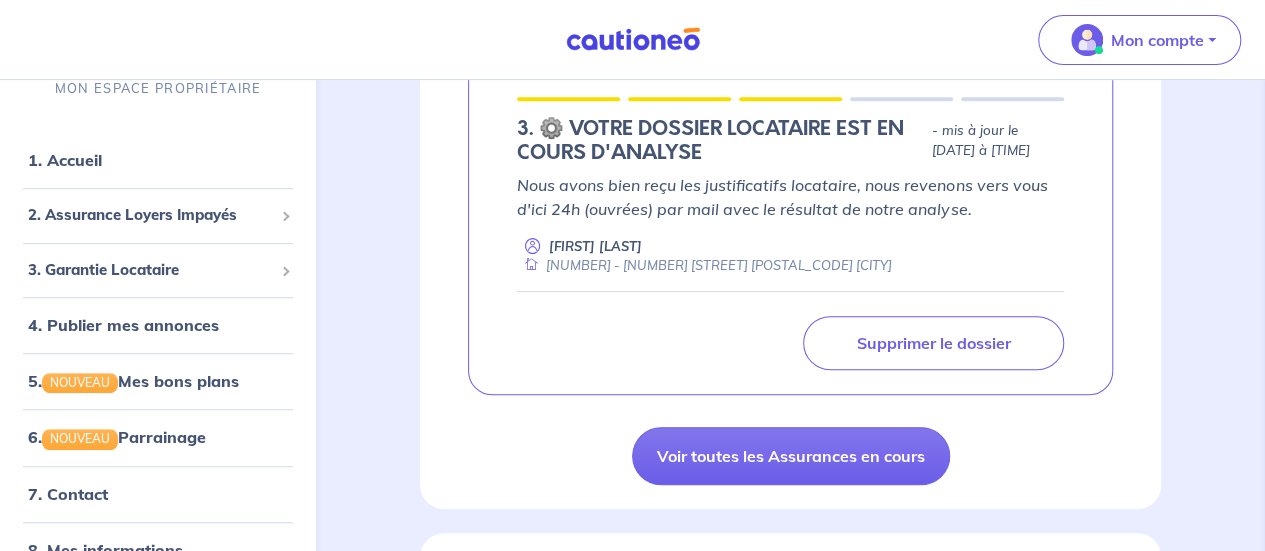 scroll, scrollTop: 0, scrollLeft: 0, axis: both 